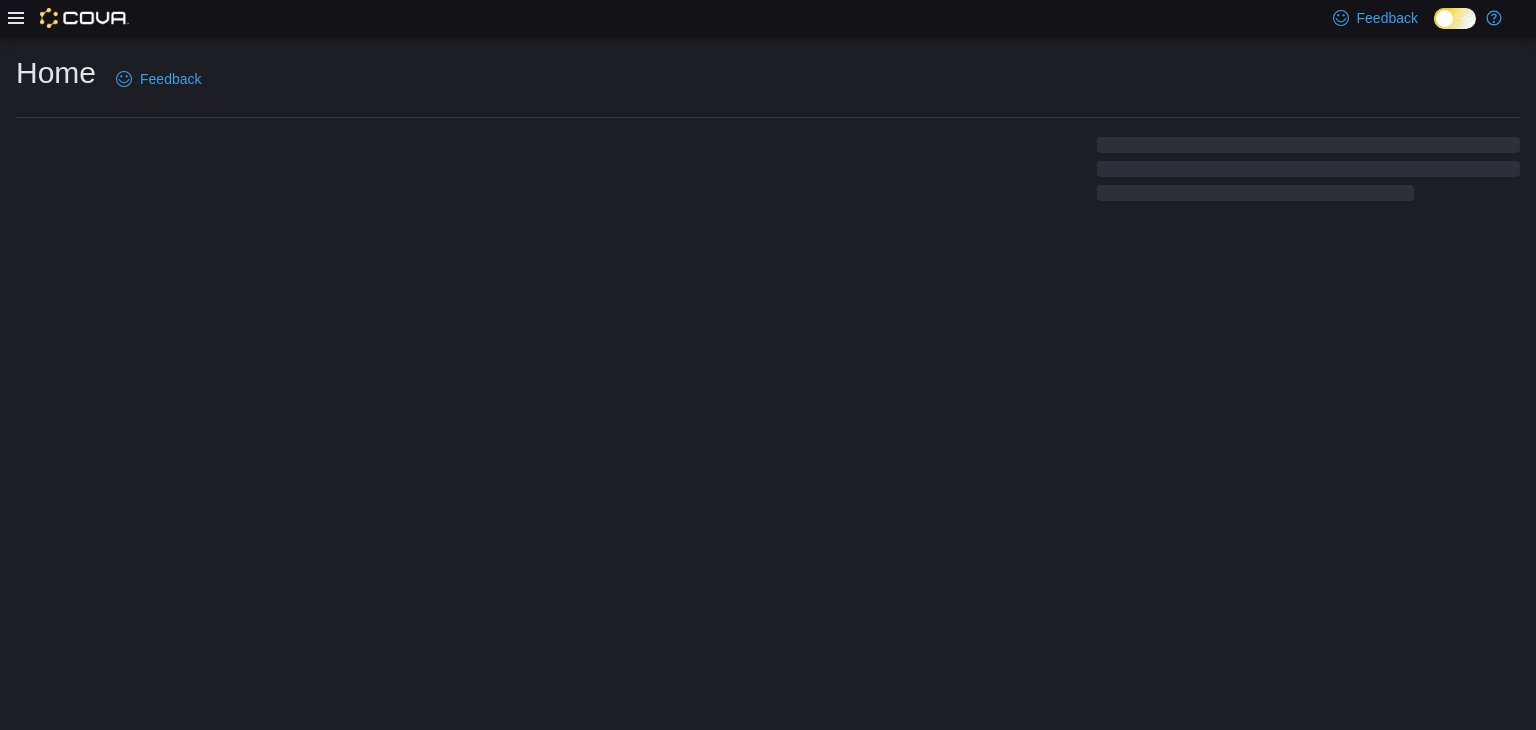 scroll, scrollTop: 0, scrollLeft: 0, axis: both 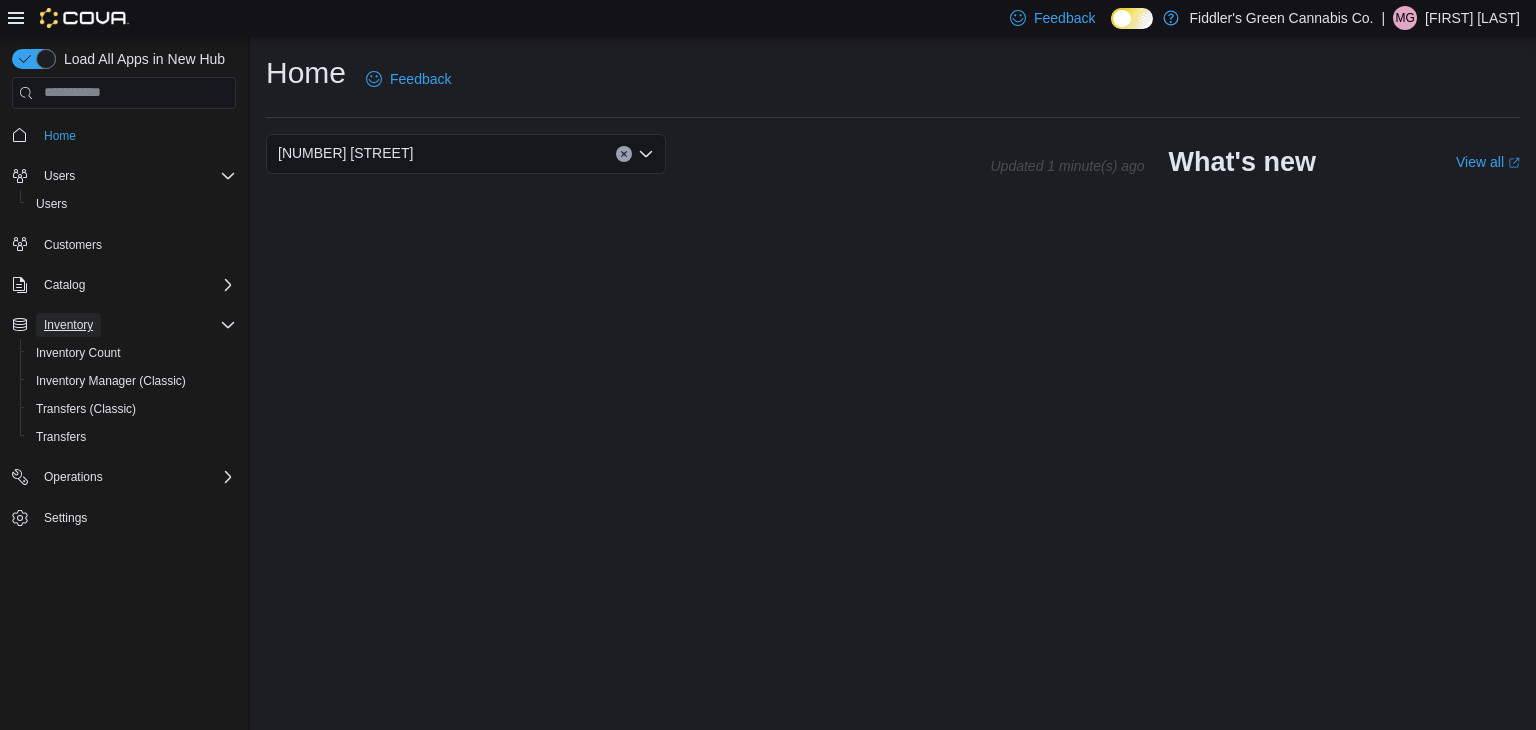 click on "Inventory" at bounding box center [68, 325] 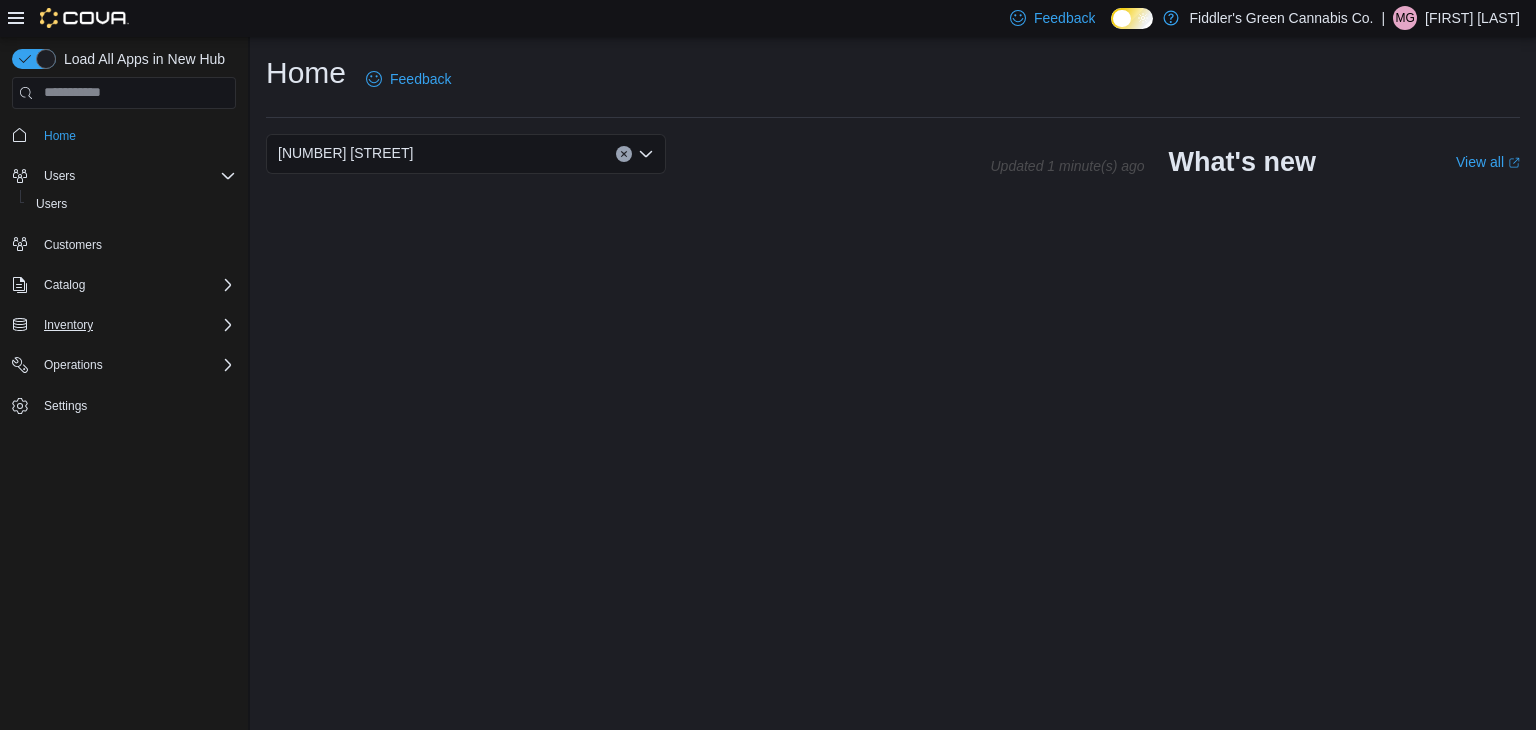 click on "Inventory" at bounding box center [68, 325] 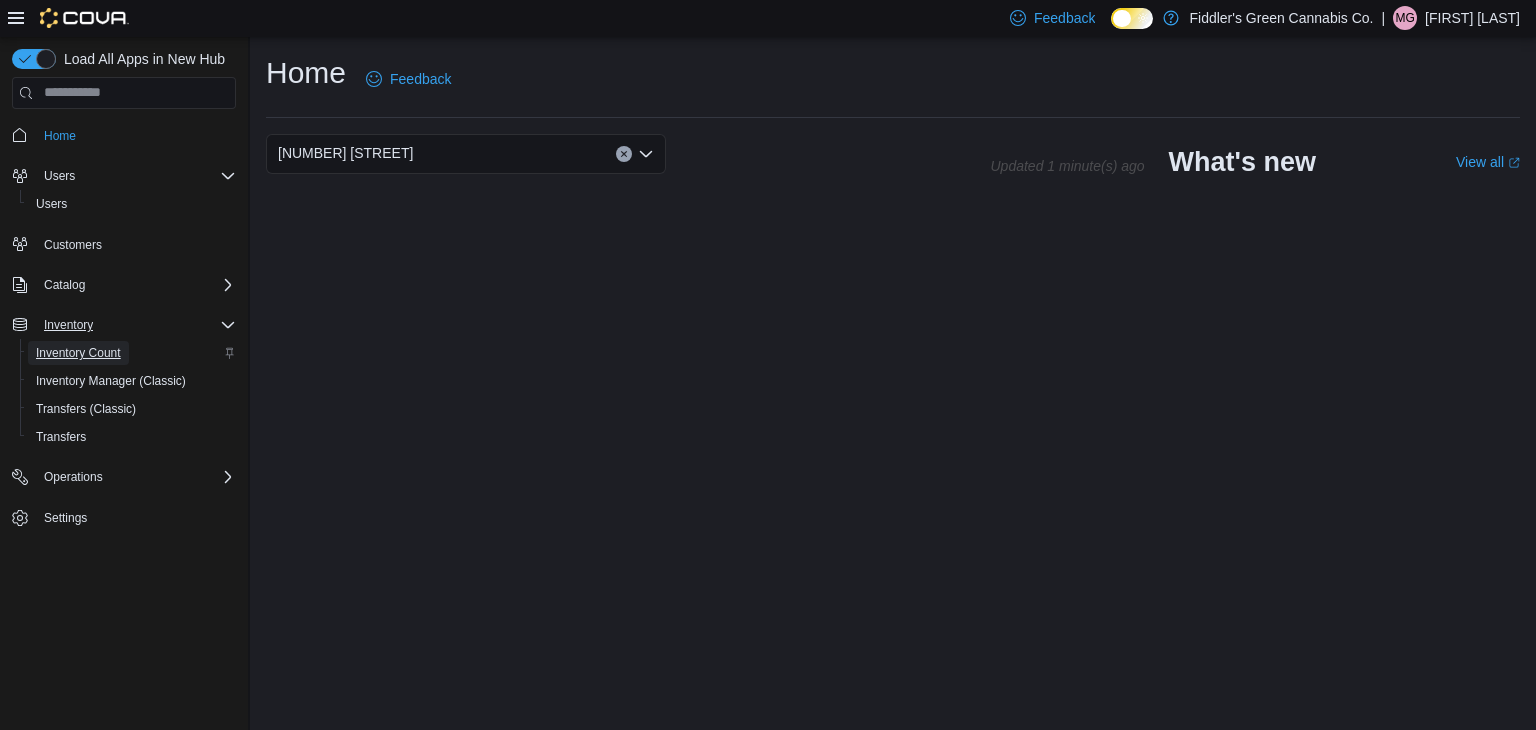 click on "Inventory Count" at bounding box center [78, 353] 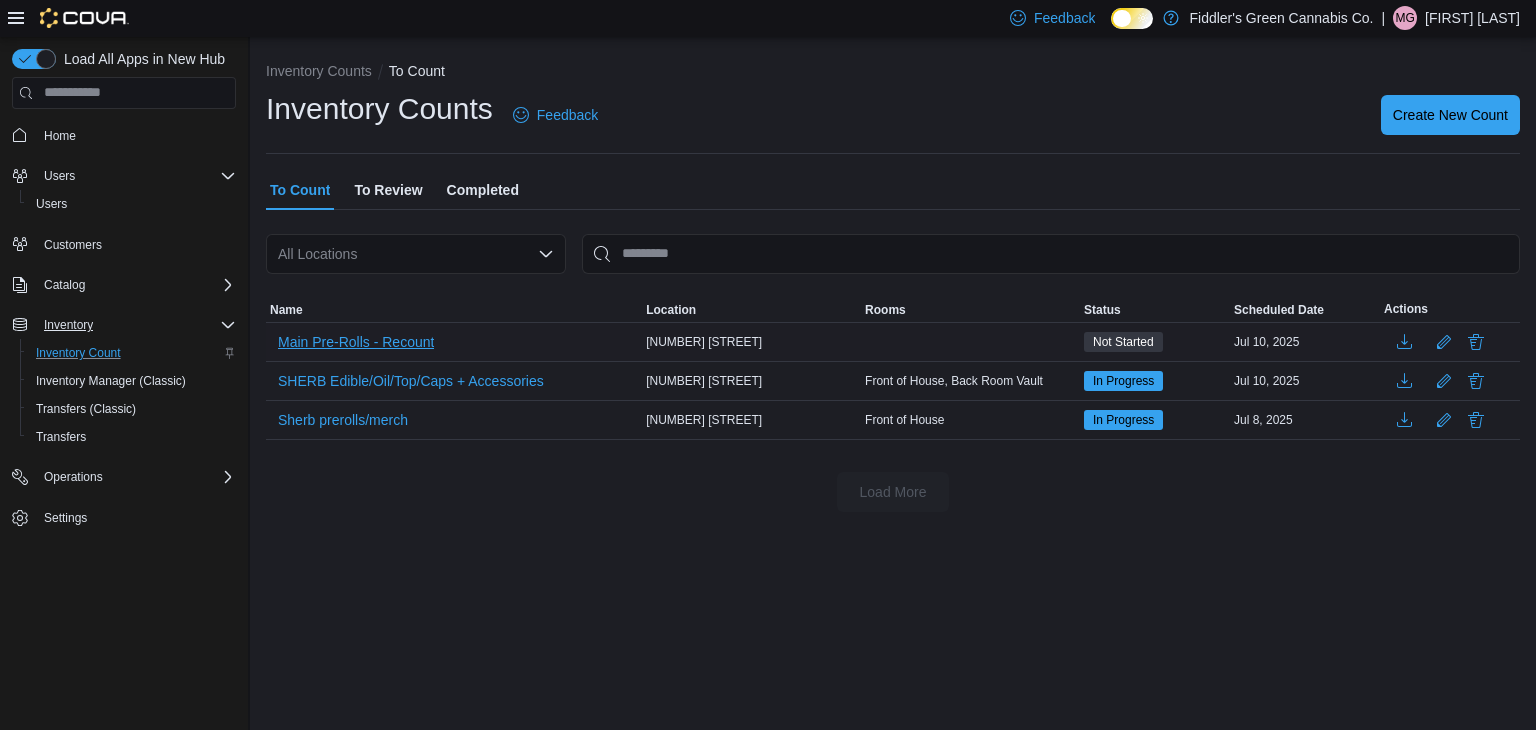click on "Main Pre-Rolls - Recount" at bounding box center (356, 342) 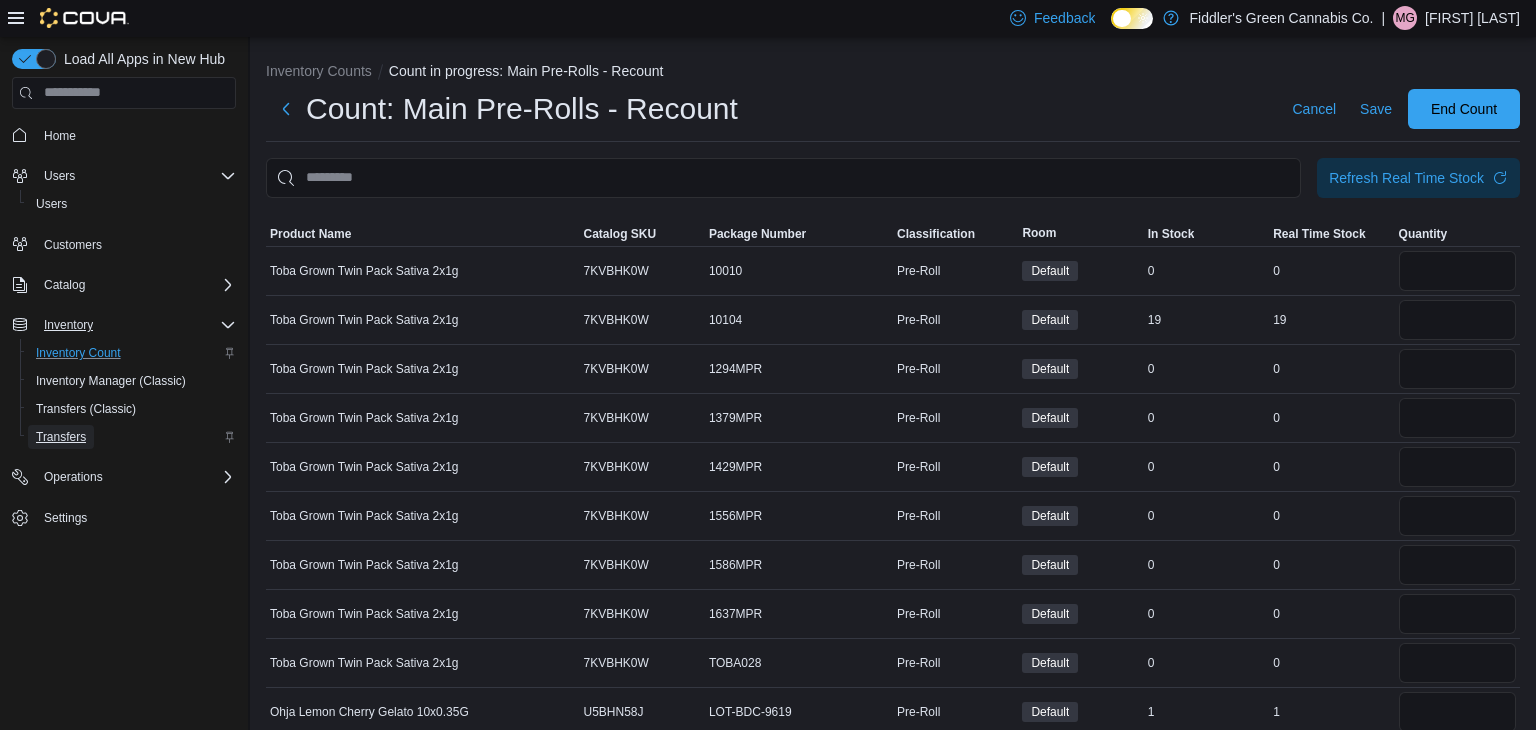 click on "Transfers" at bounding box center [61, 437] 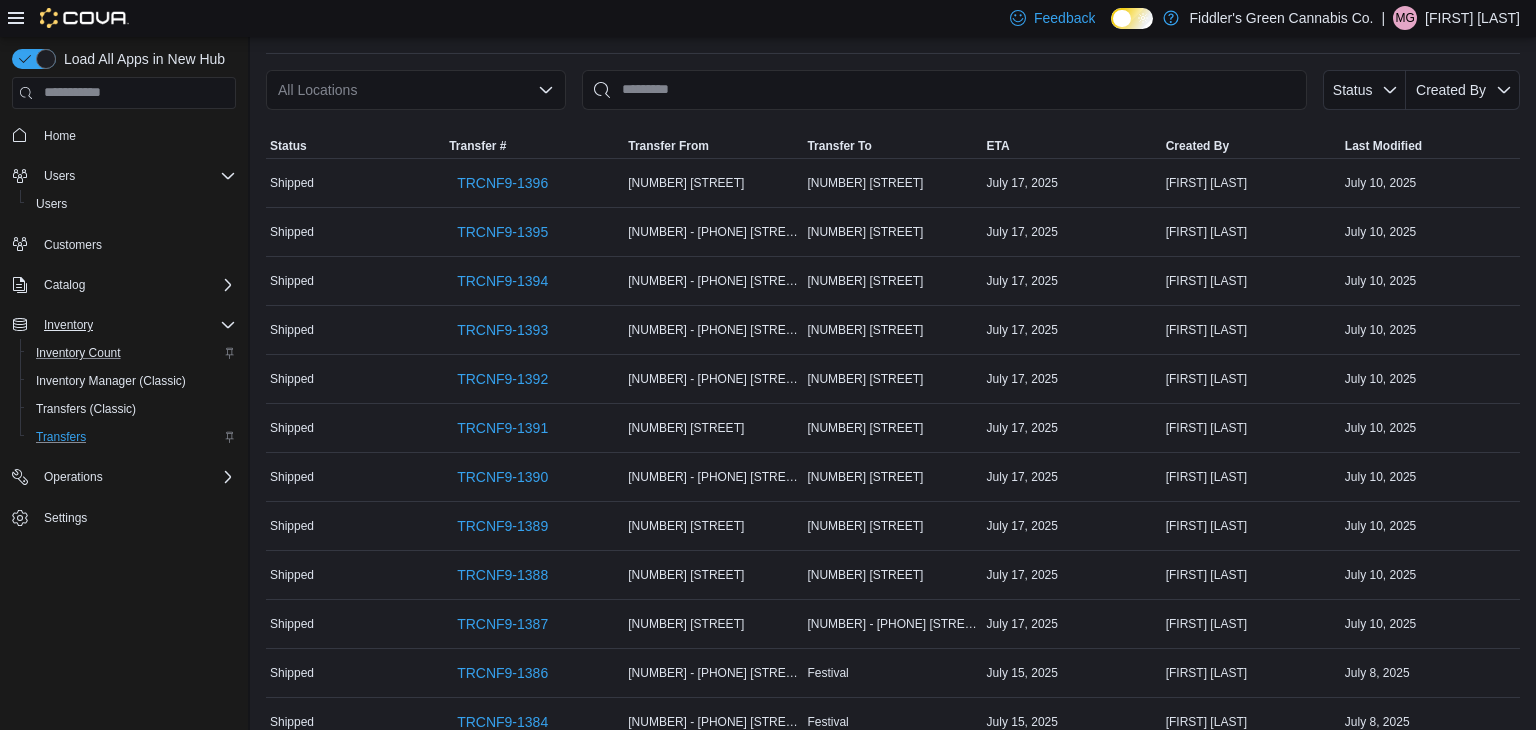 scroll, scrollTop: 24, scrollLeft: 0, axis: vertical 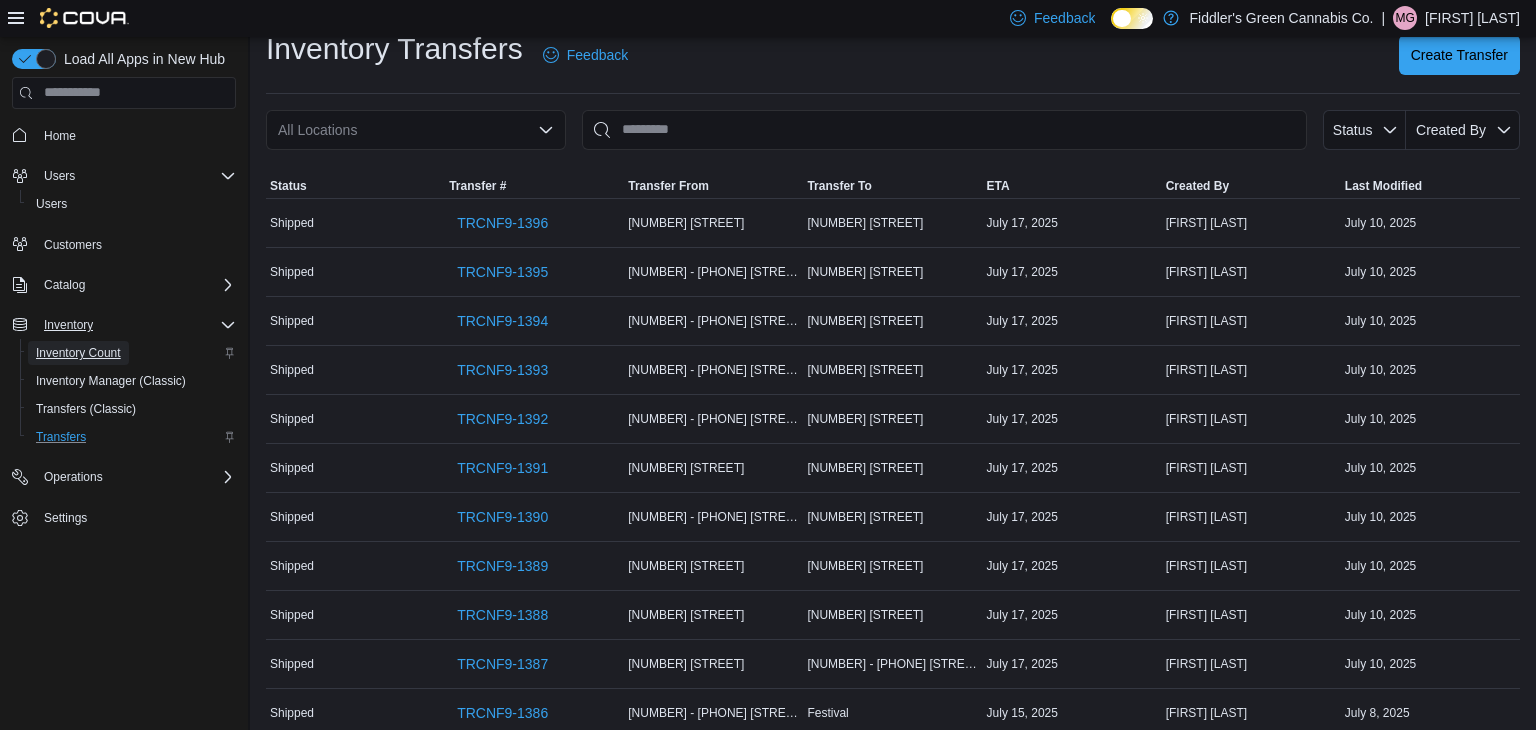 click on "Inventory Count" at bounding box center [78, 353] 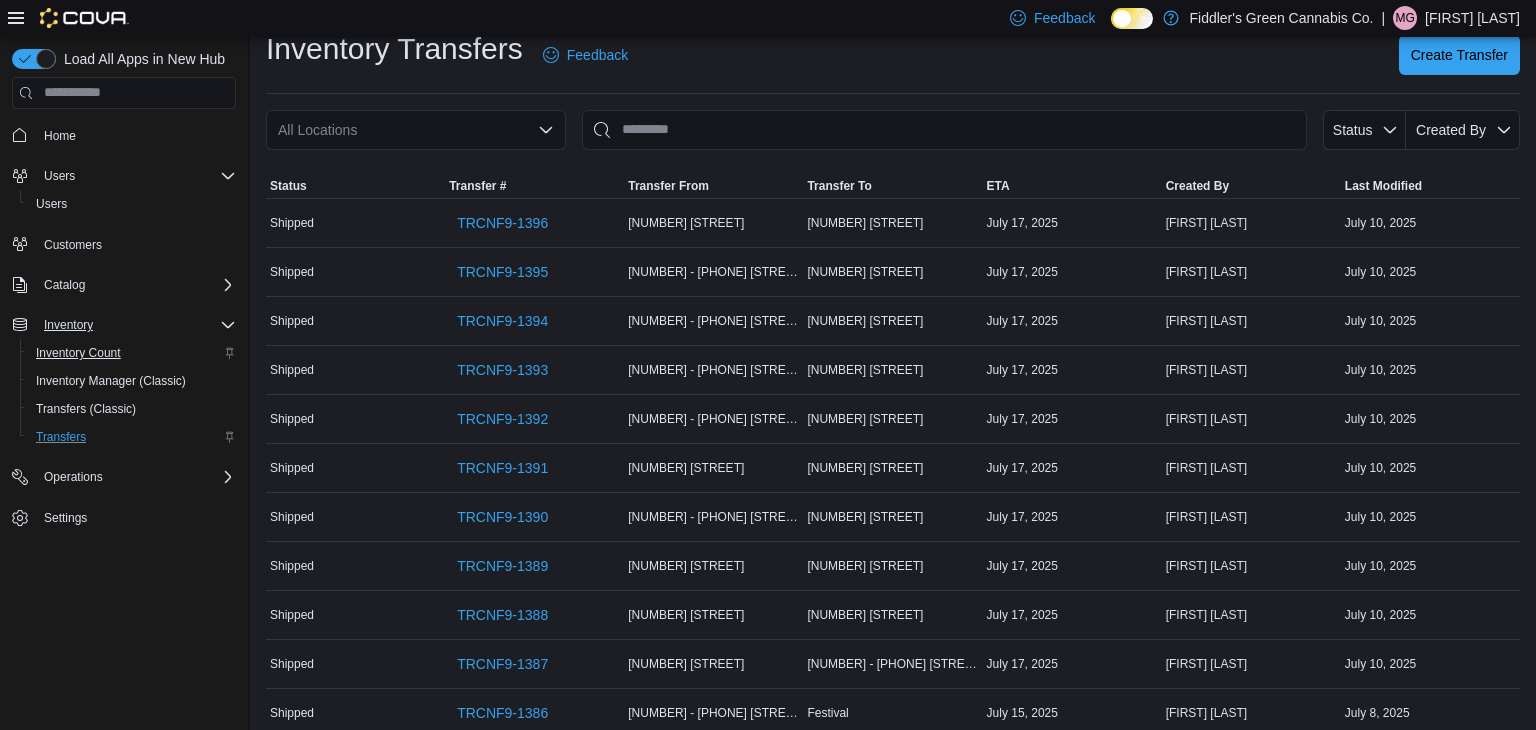 scroll, scrollTop: 0, scrollLeft: 0, axis: both 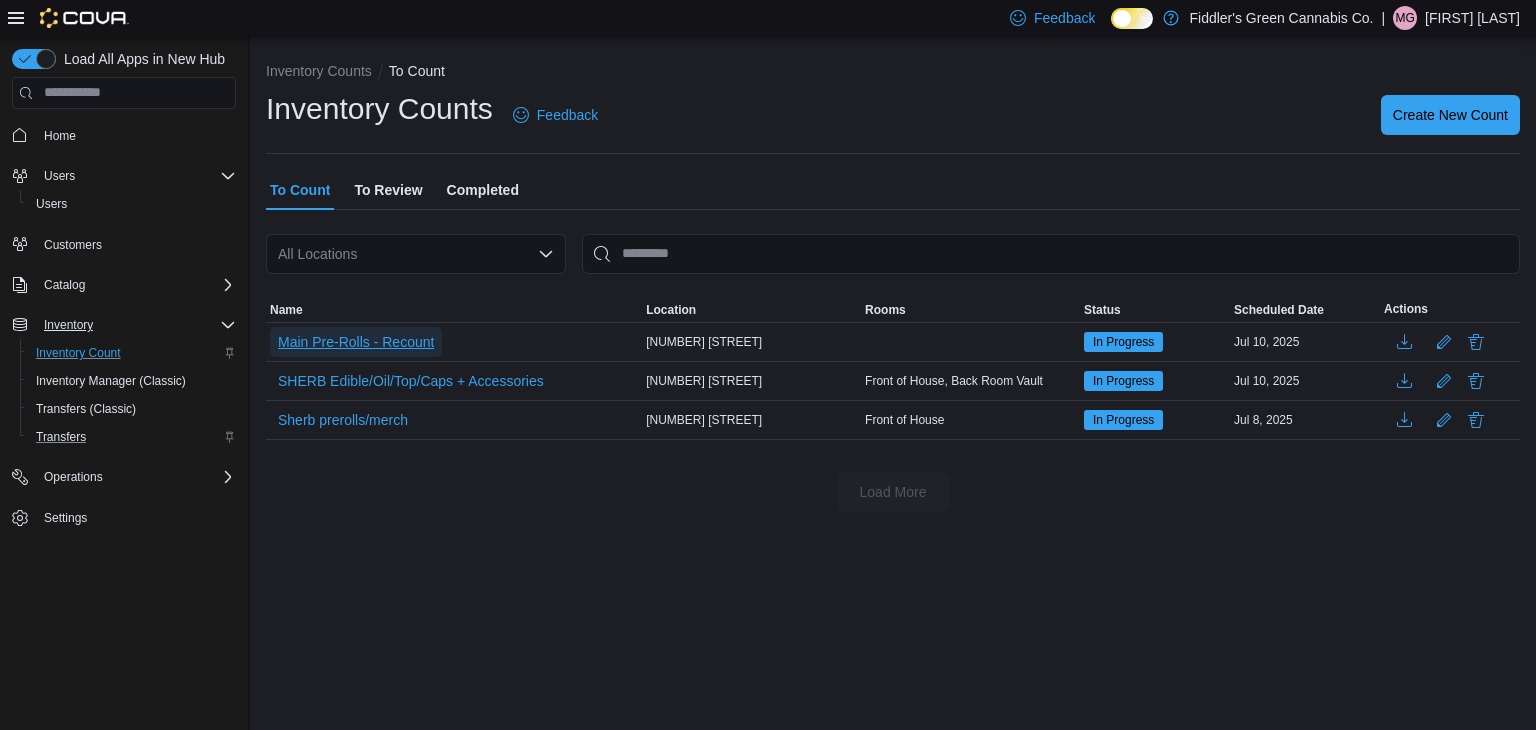 click on "Main Pre-Rolls - Recount" at bounding box center (356, 342) 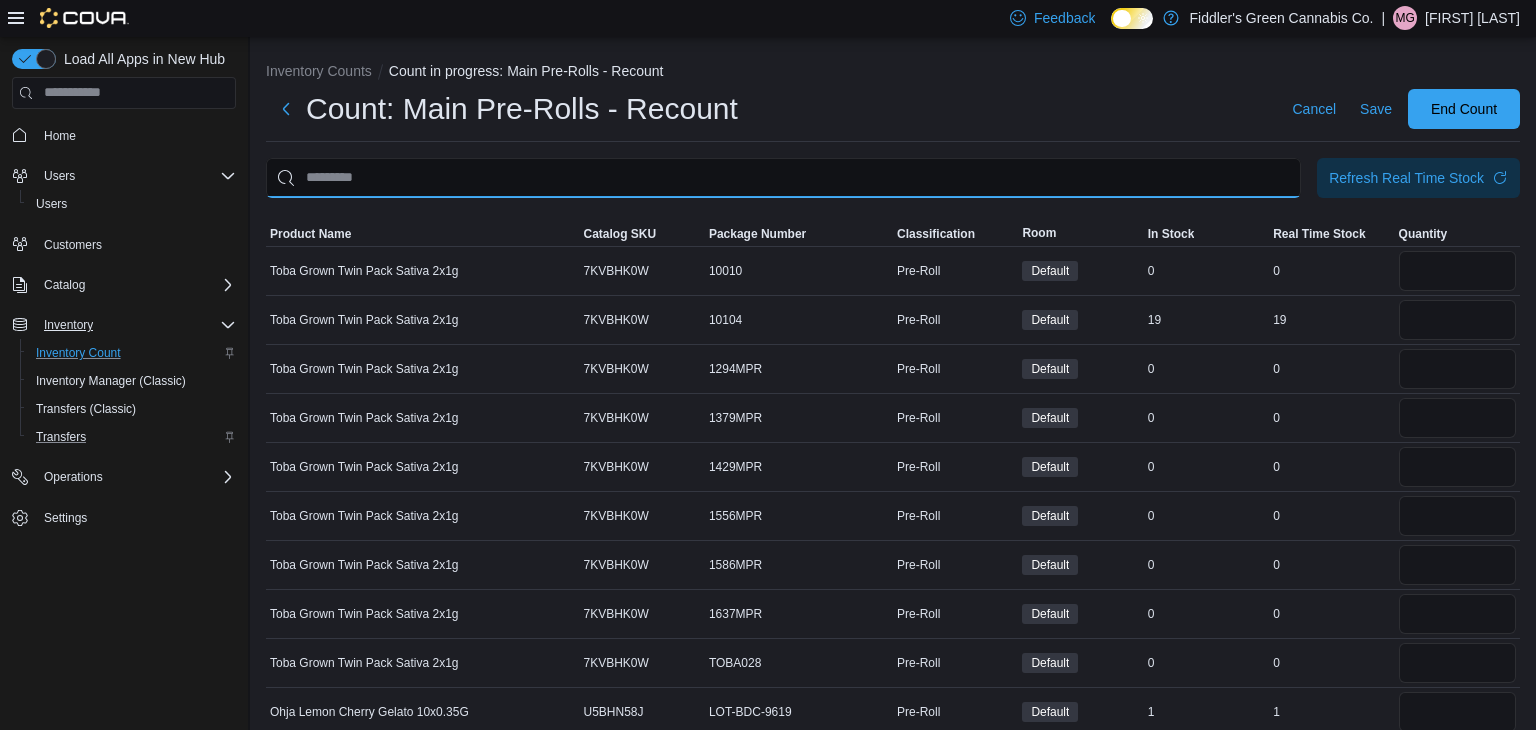 click at bounding box center [783, 178] 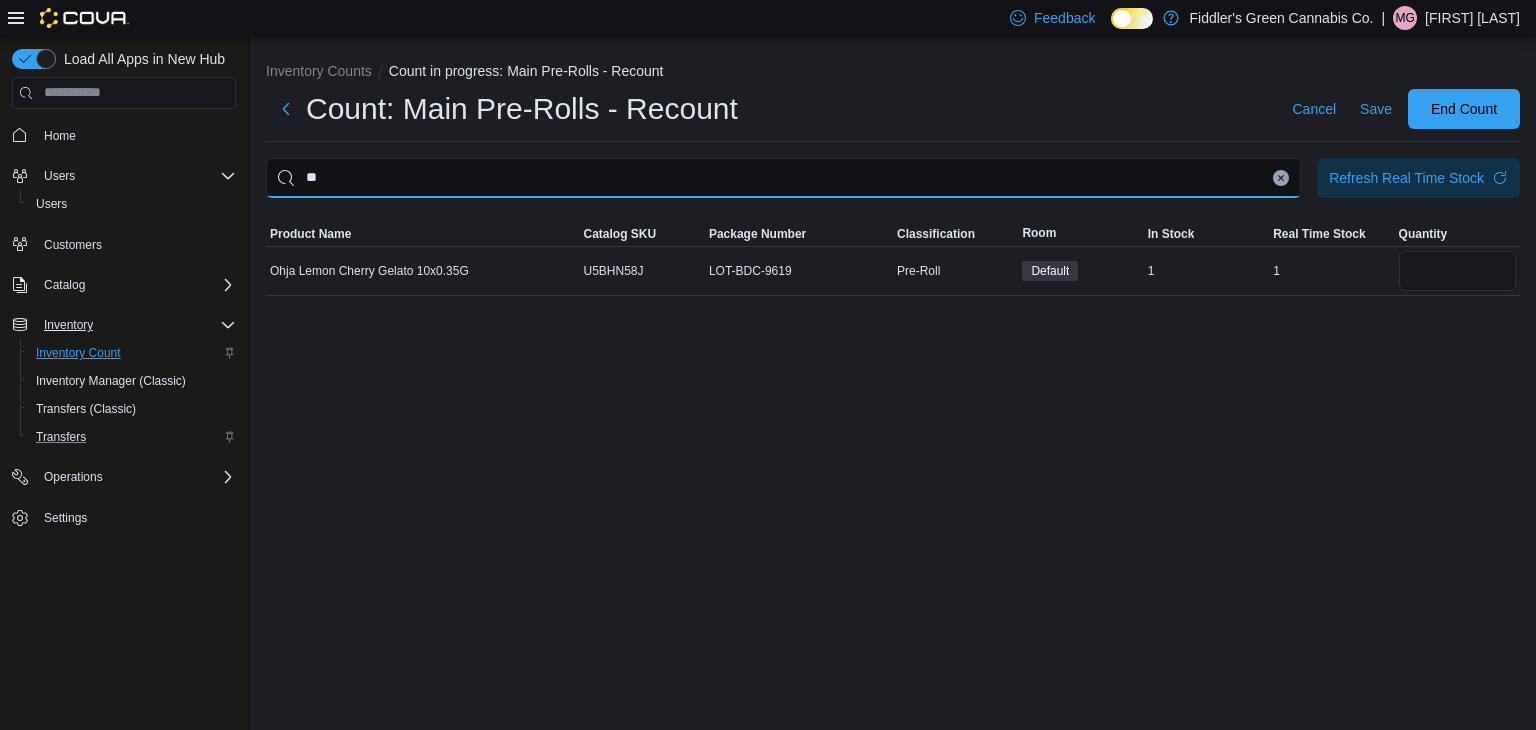 type on "*" 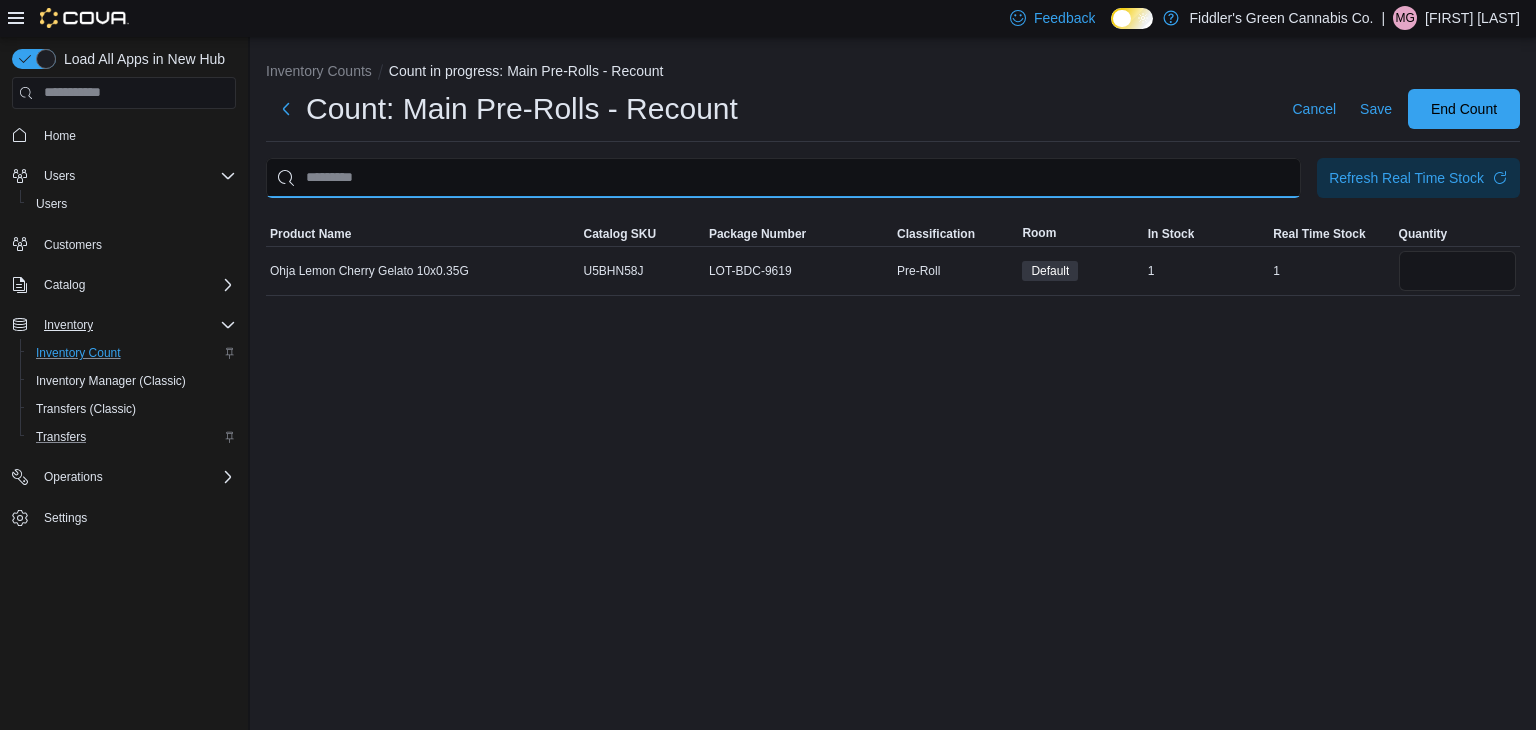 type 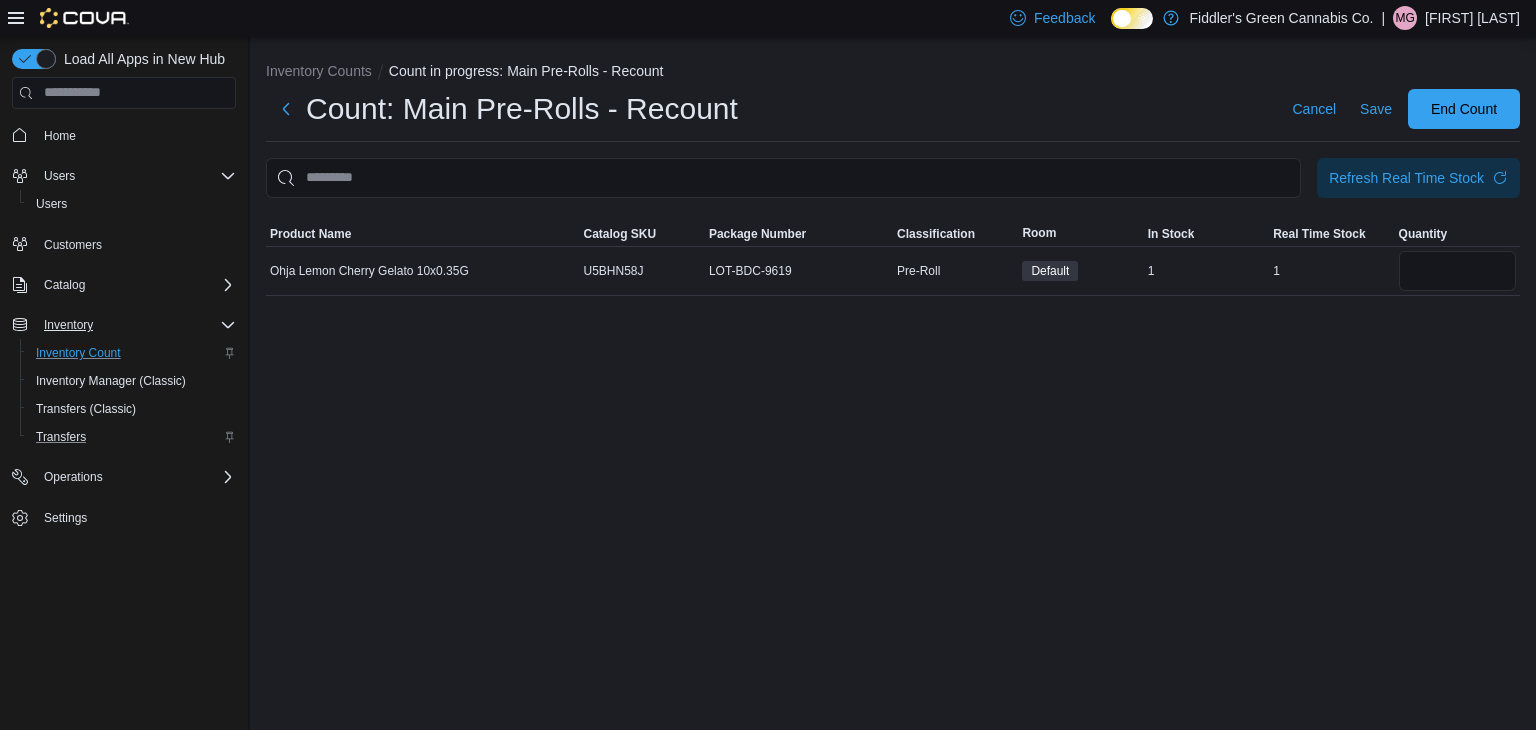 click on "Inventory Counts Count in progress: Main Pre-Rolls - Recount Count: Main Pre-Rolls - Recount  Cancel Save End Count Refresh Real Time Stock Sorting This table contains 1 rows. Product Name Catalog SKU Package Number Classification Room In Stock Real Time Stock Quantity Ohja Lemon Cherry Gelato 10x0.35G Catalog SKU U5BHN58J Package Number LOT-BDC-9619 Pre-Roll Default In Stock 1  Real Time Stock 1" at bounding box center [893, 384] 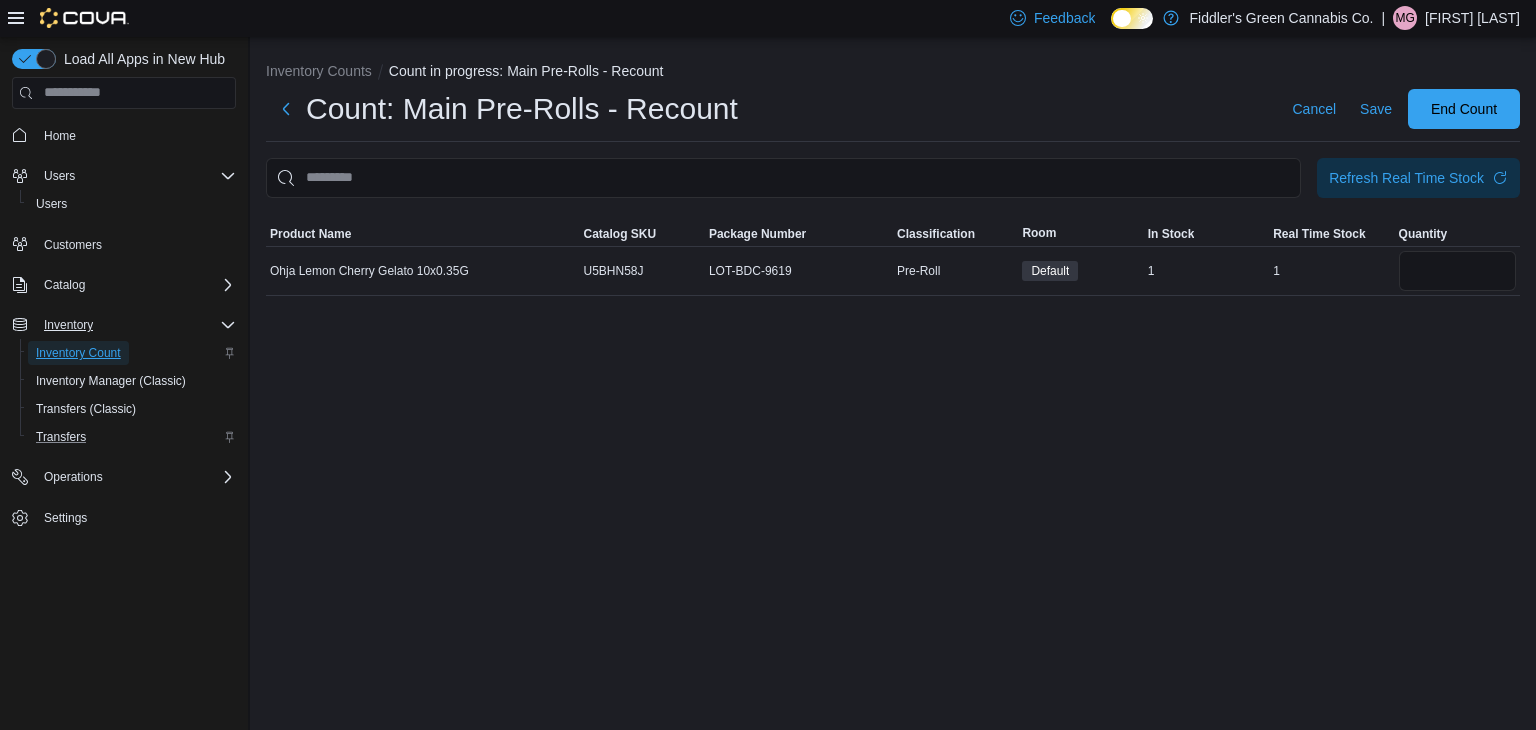 click on "Inventory Count" at bounding box center (78, 353) 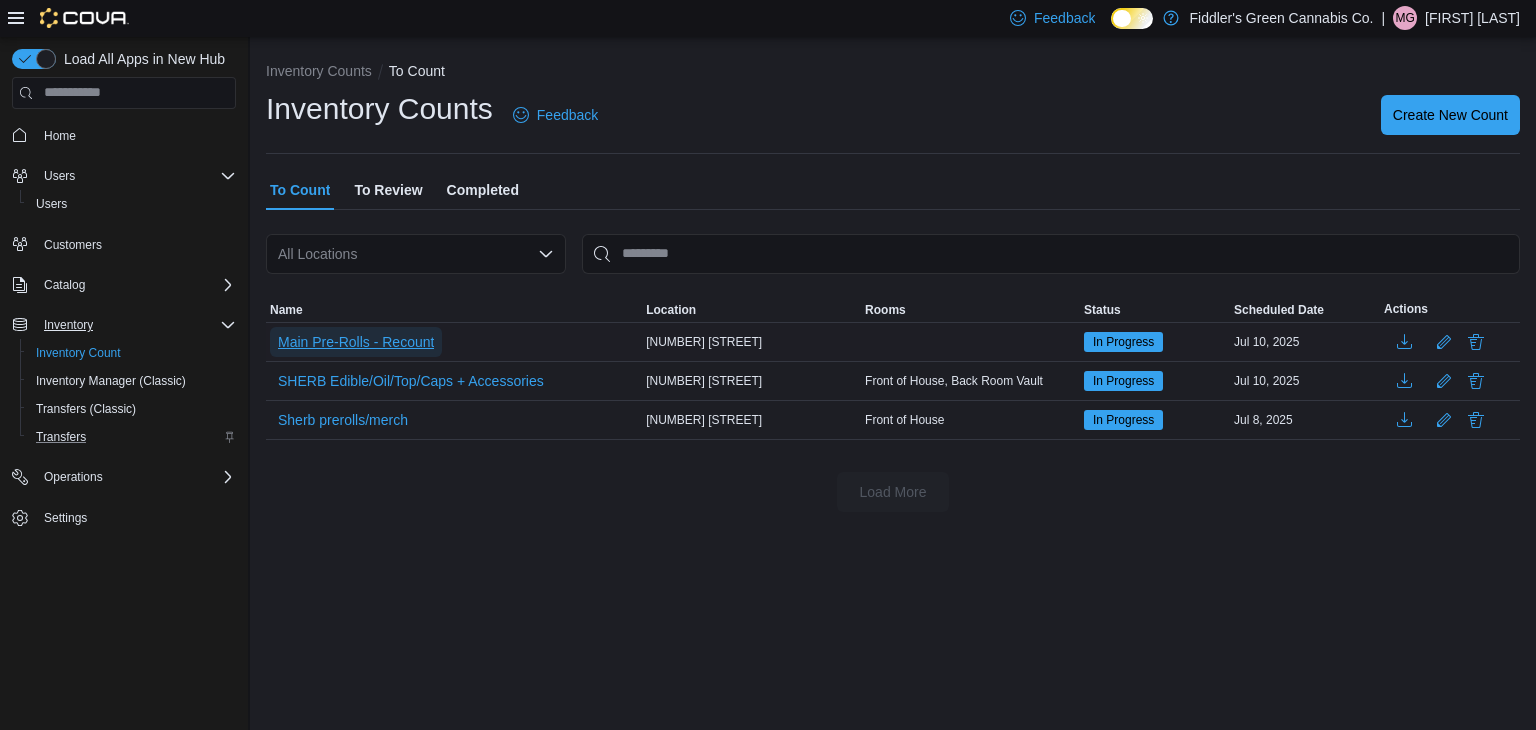 click on "Main Pre-Rolls - Recount" at bounding box center (356, 342) 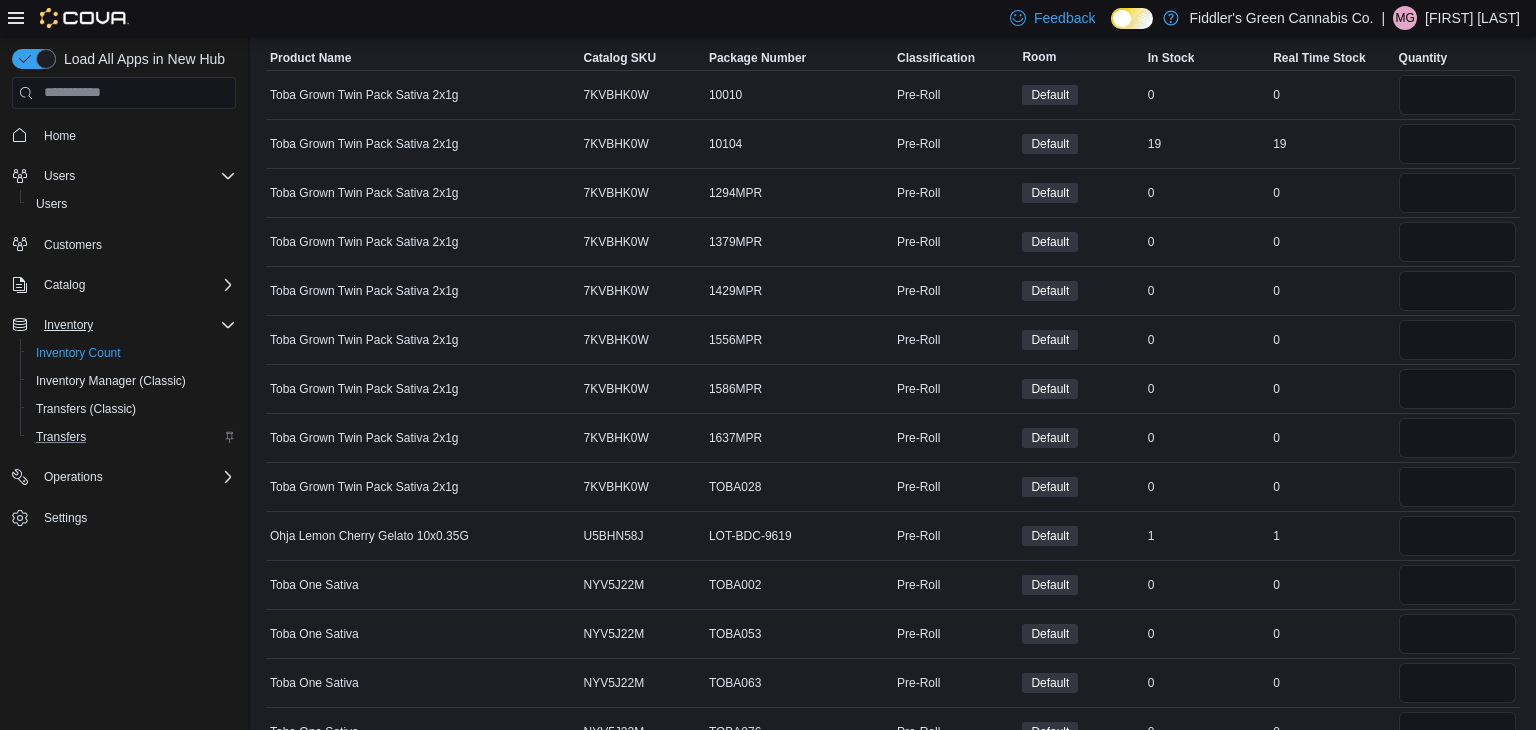 scroll, scrollTop: 280, scrollLeft: 0, axis: vertical 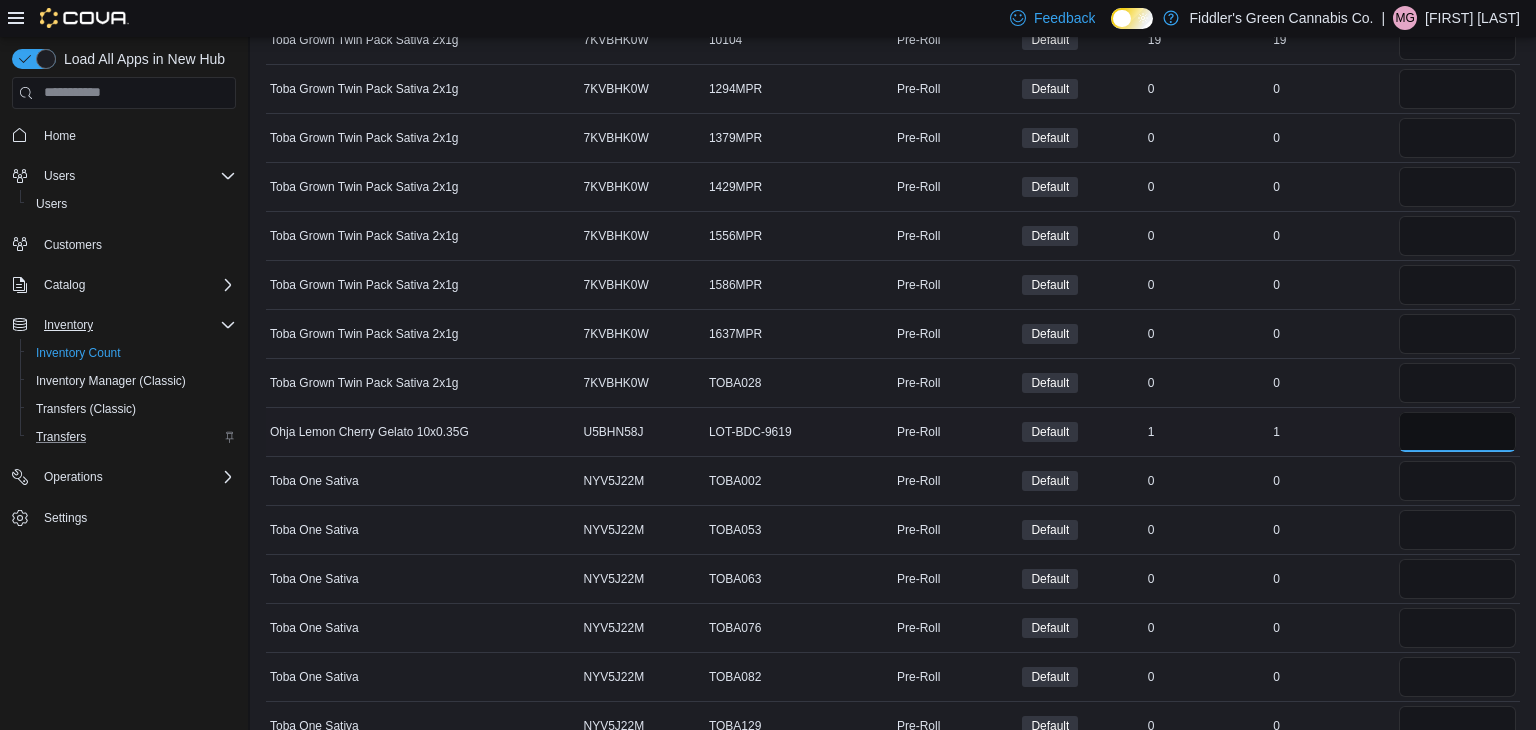 click at bounding box center [1457, 432] 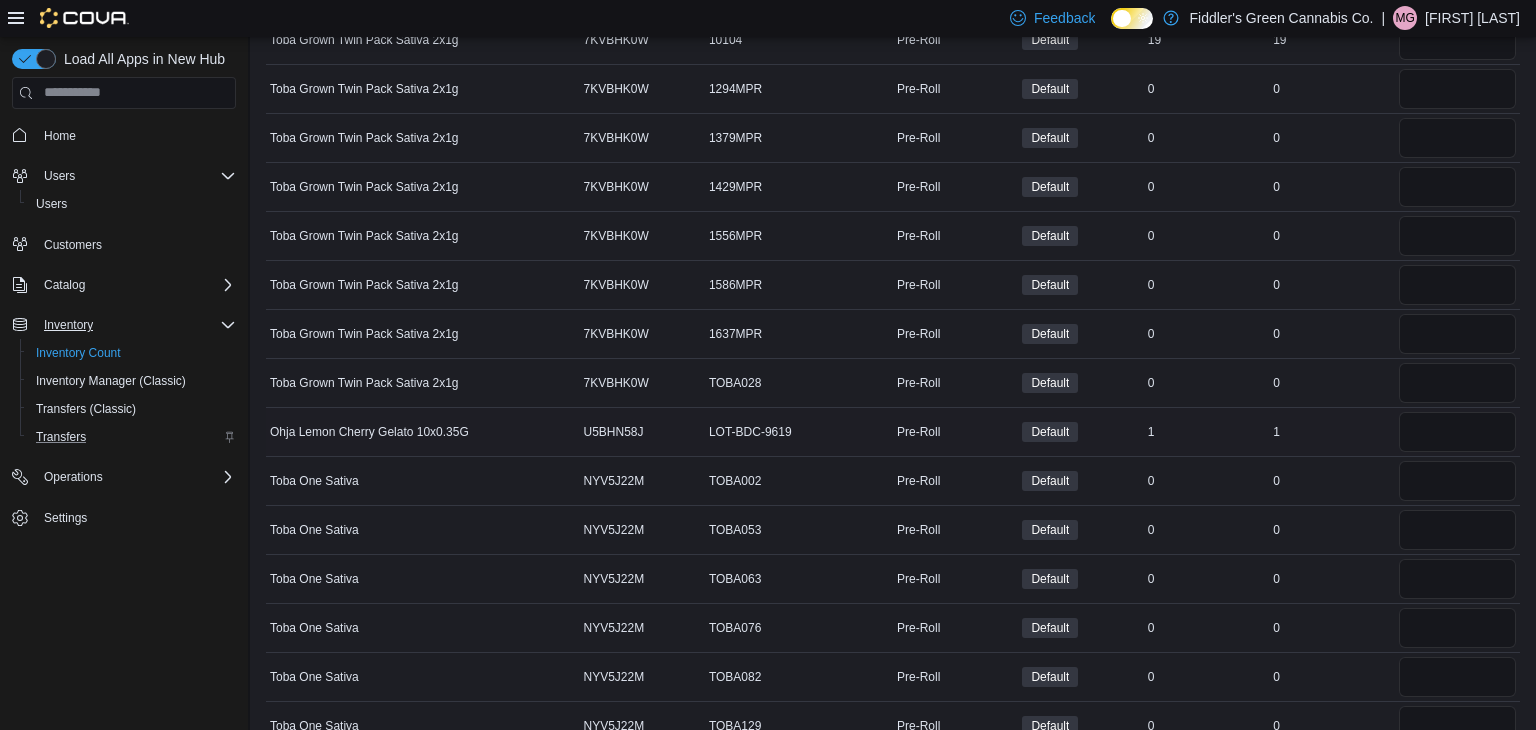 click on "1" at bounding box center (1331, 432) 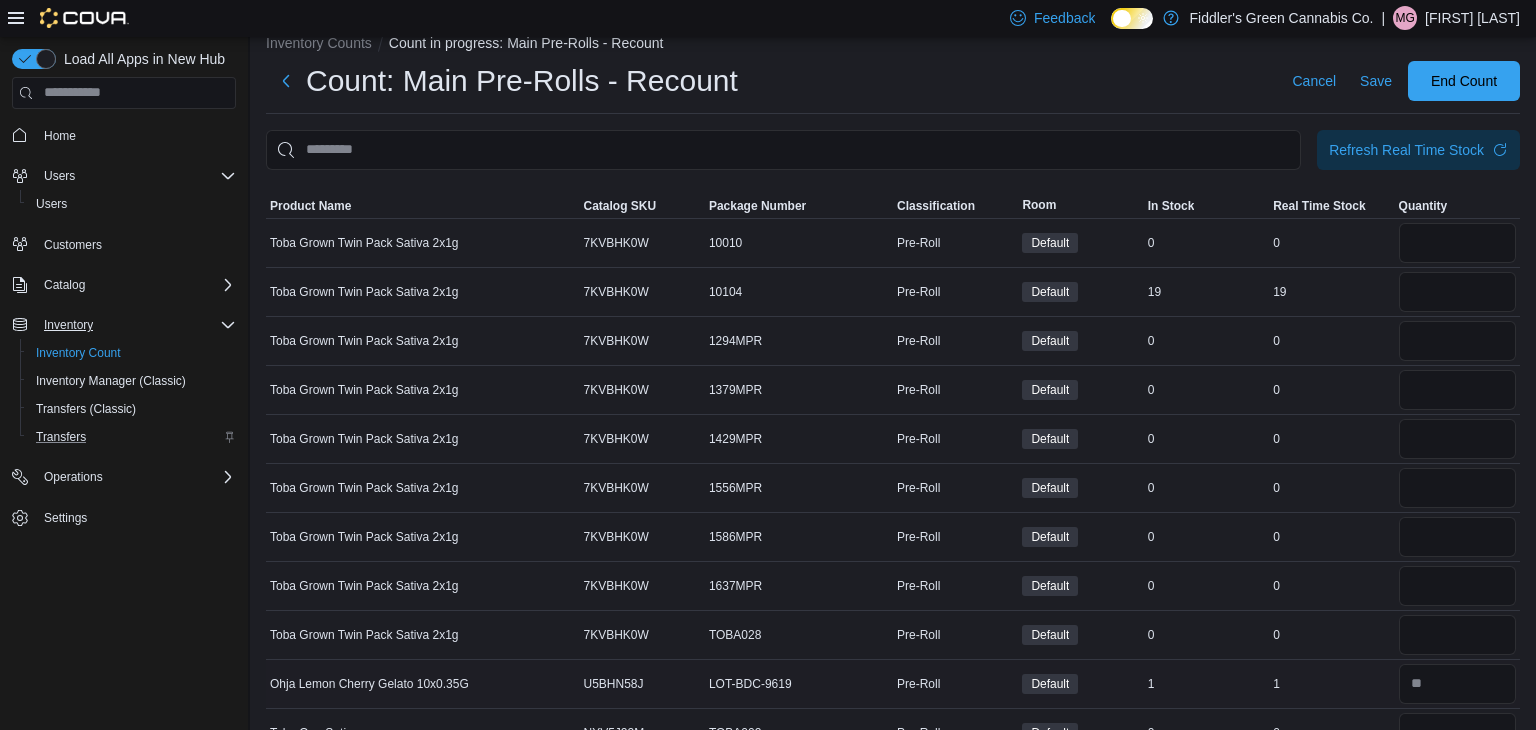 scroll, scrollTop: 0, scrollLeft: 0, axis: both 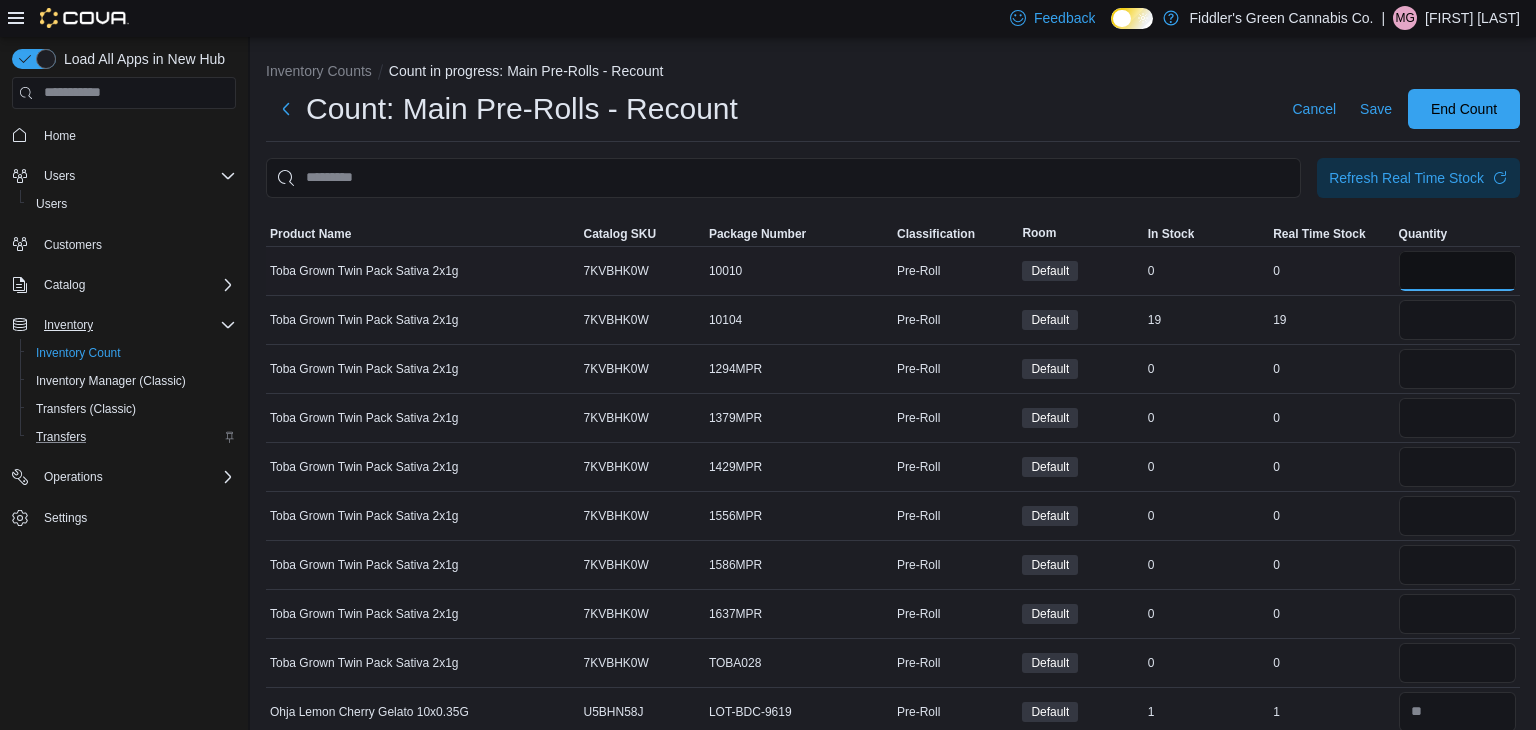 click at bounding box center (1457, 271) 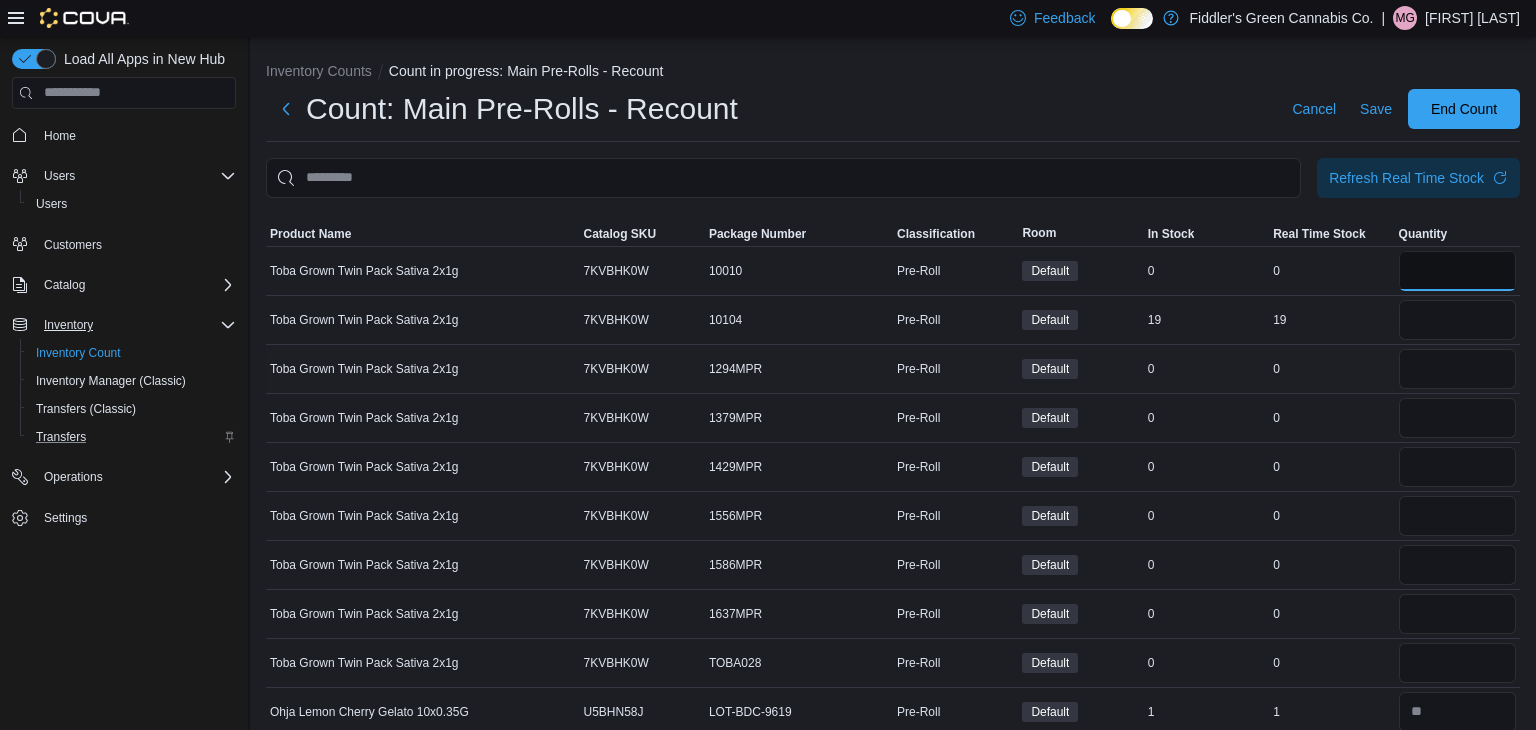 type on "*" 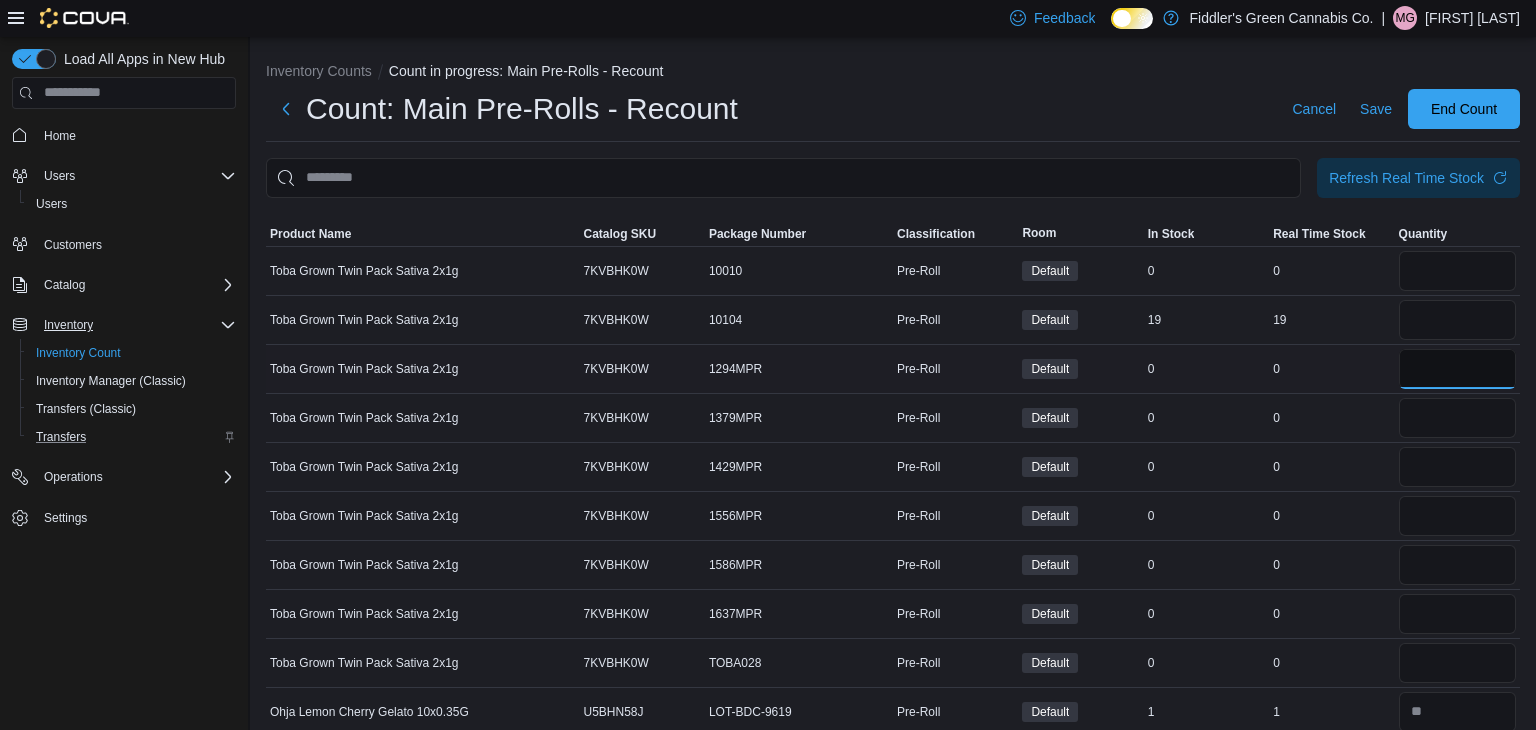 click at bounding box center [1457, 369] 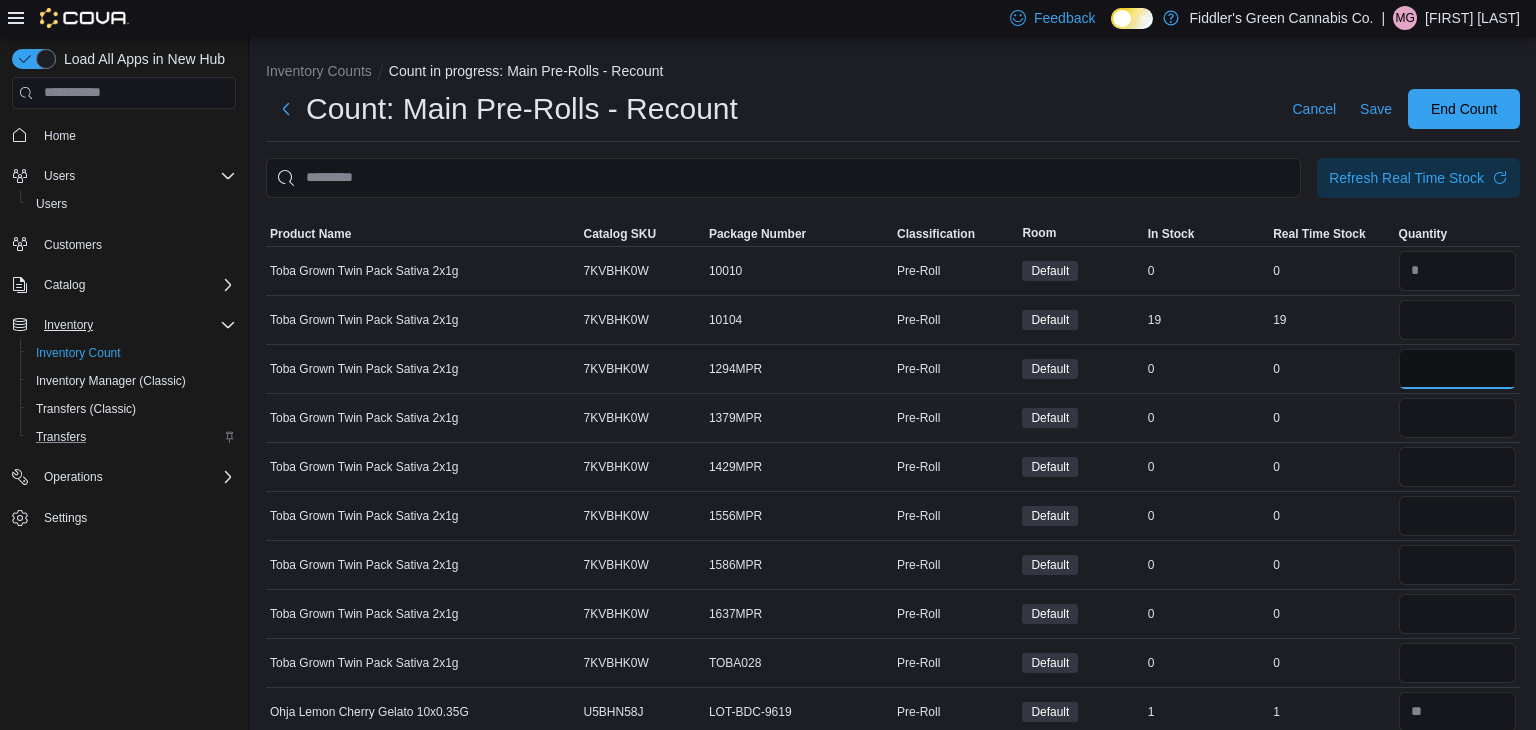 type on "*" 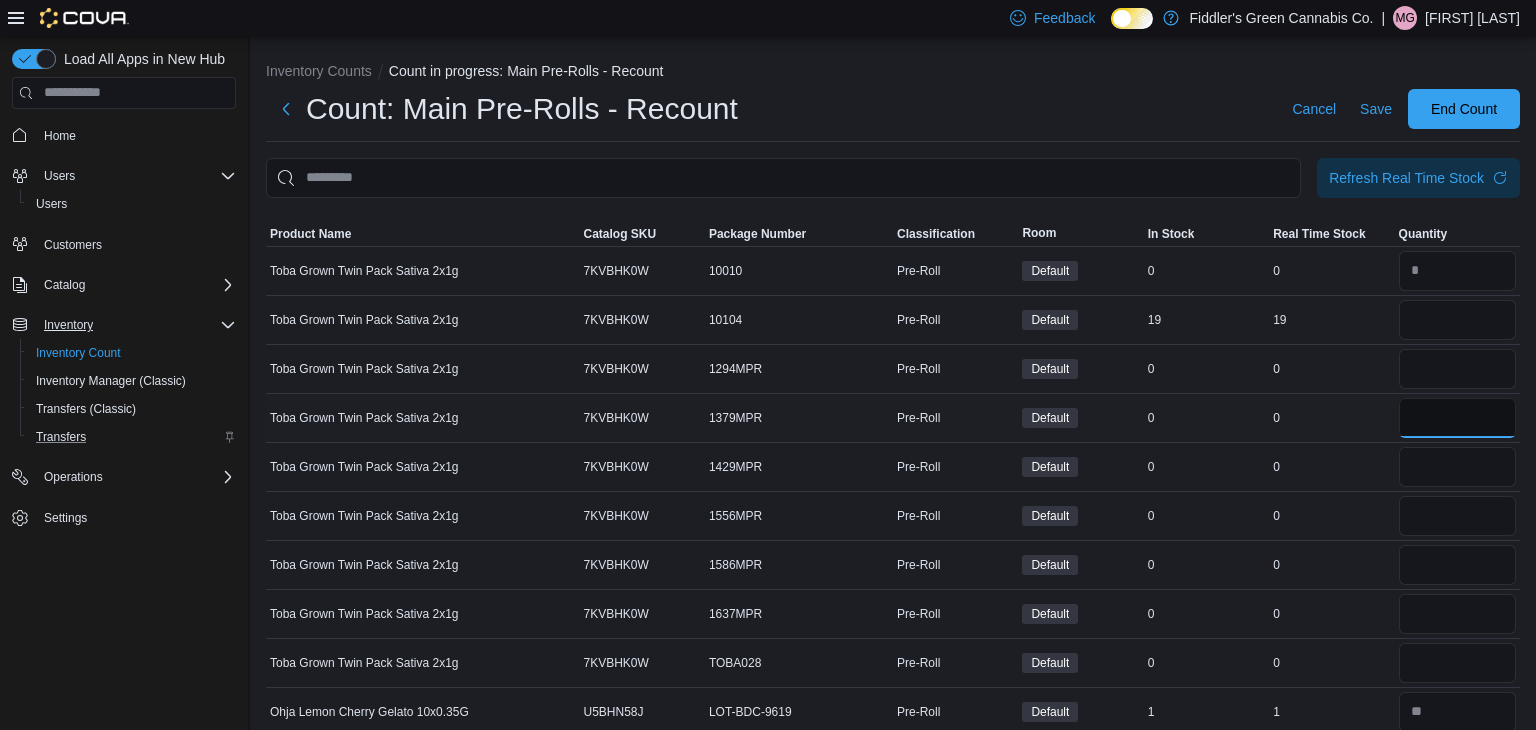 click at bounding box center (1457, 418) 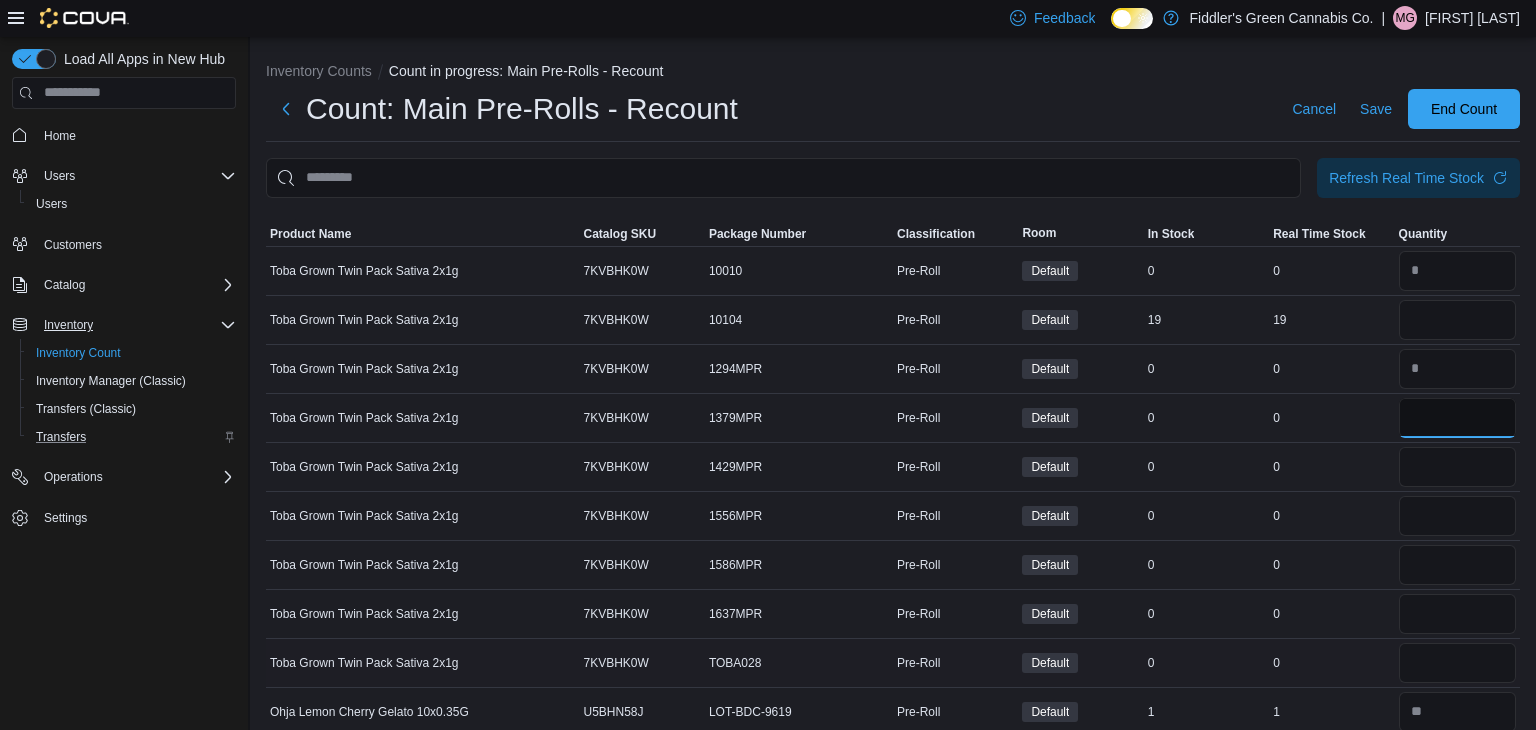 type on "*" 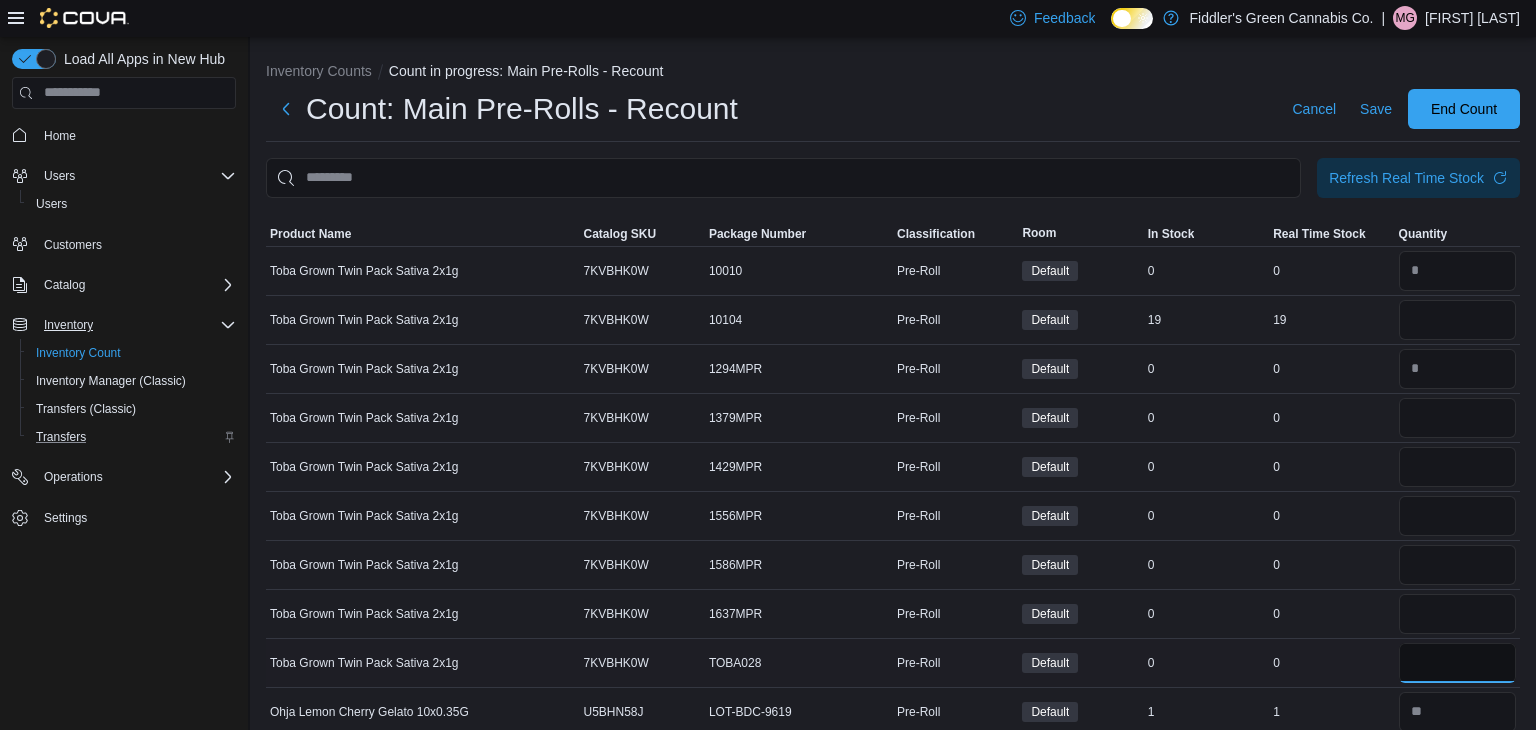 click at bounding box center (1457, 663) 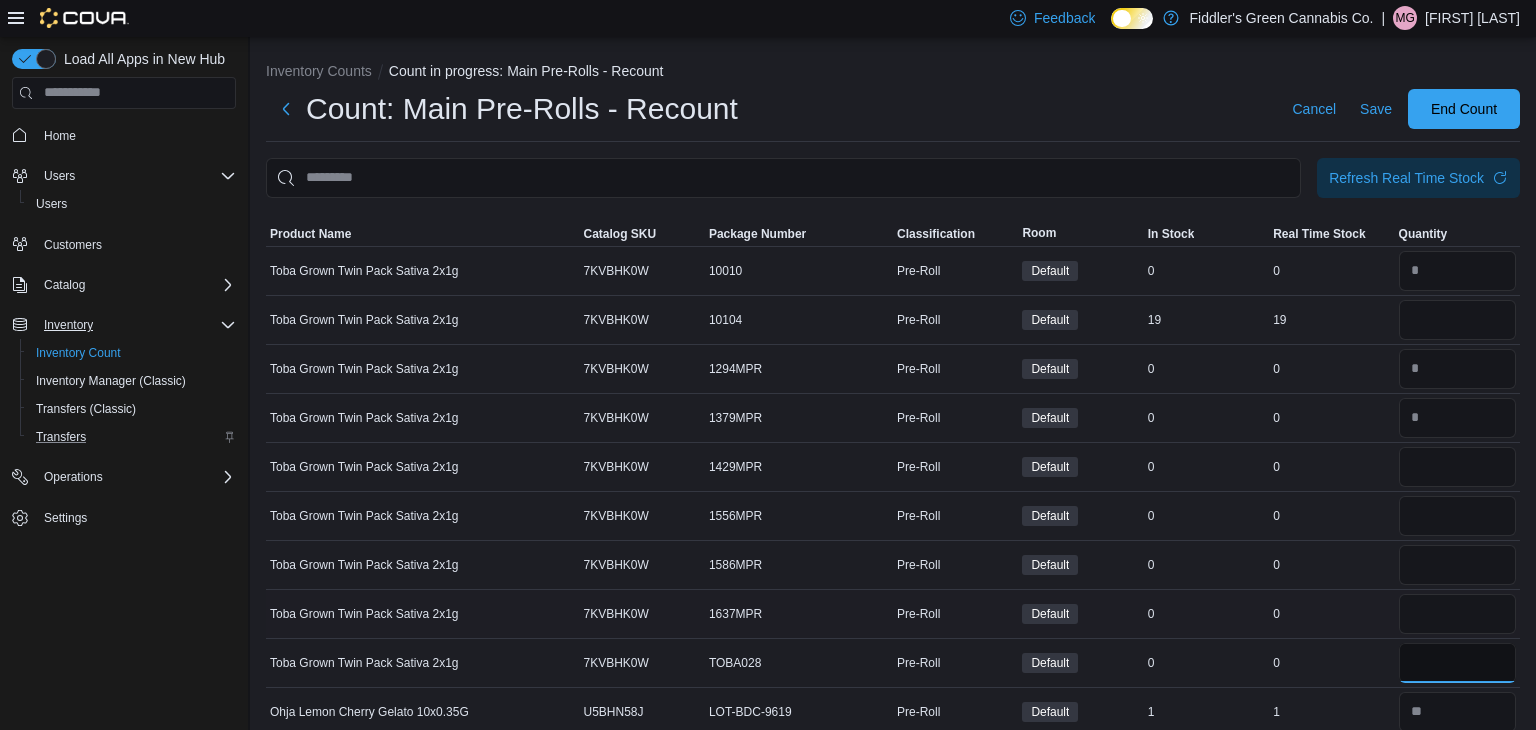 type on "*" 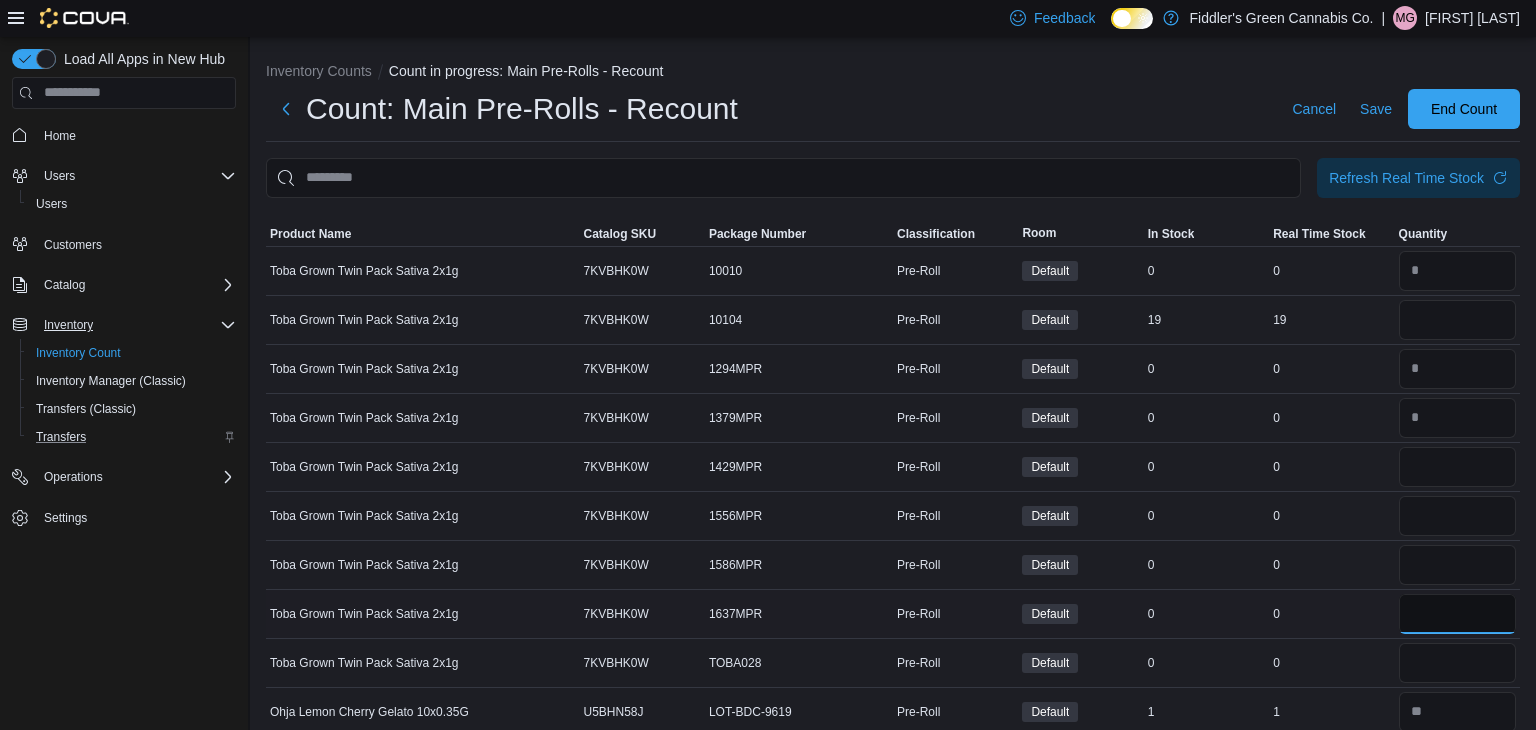 click at bounding box center (1457, 614) 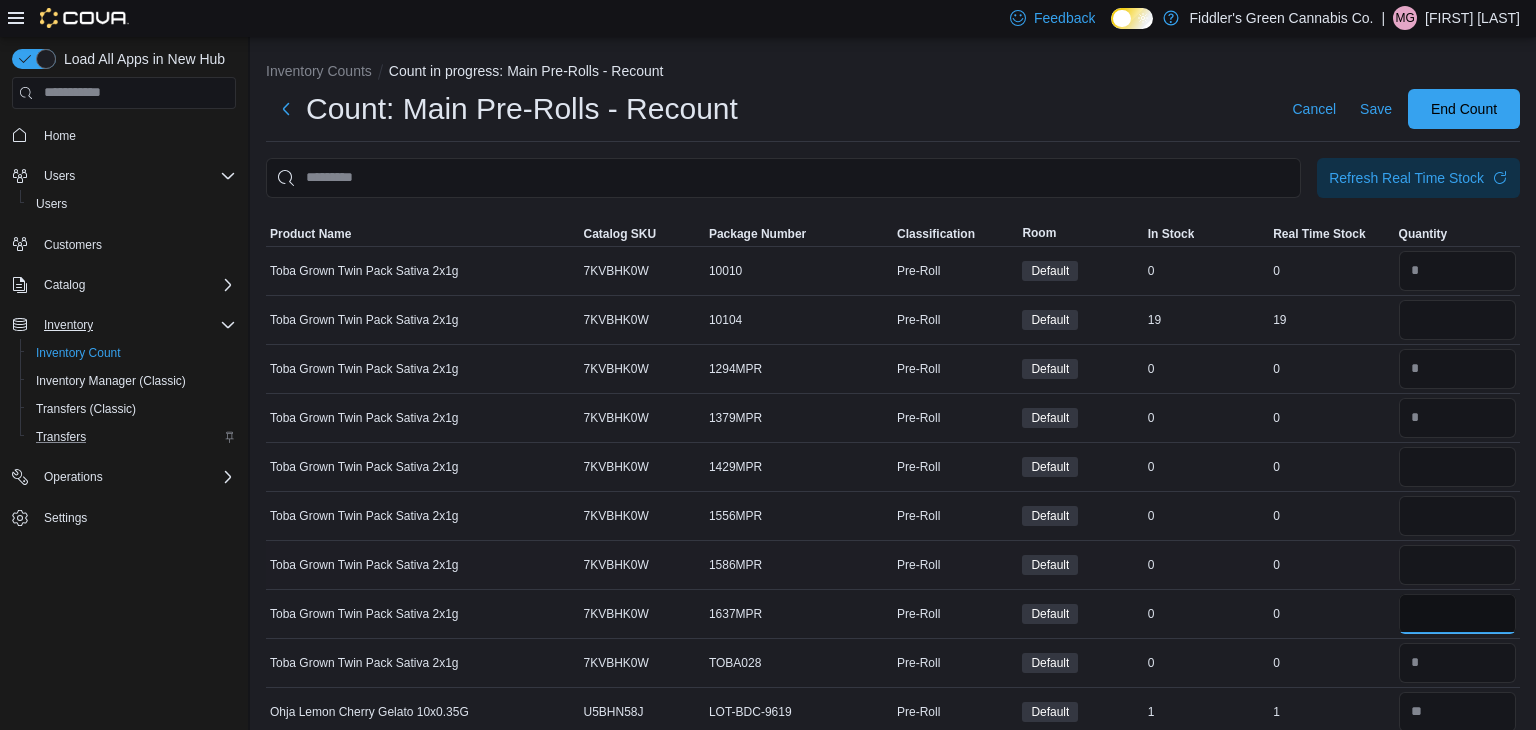 type on "*" 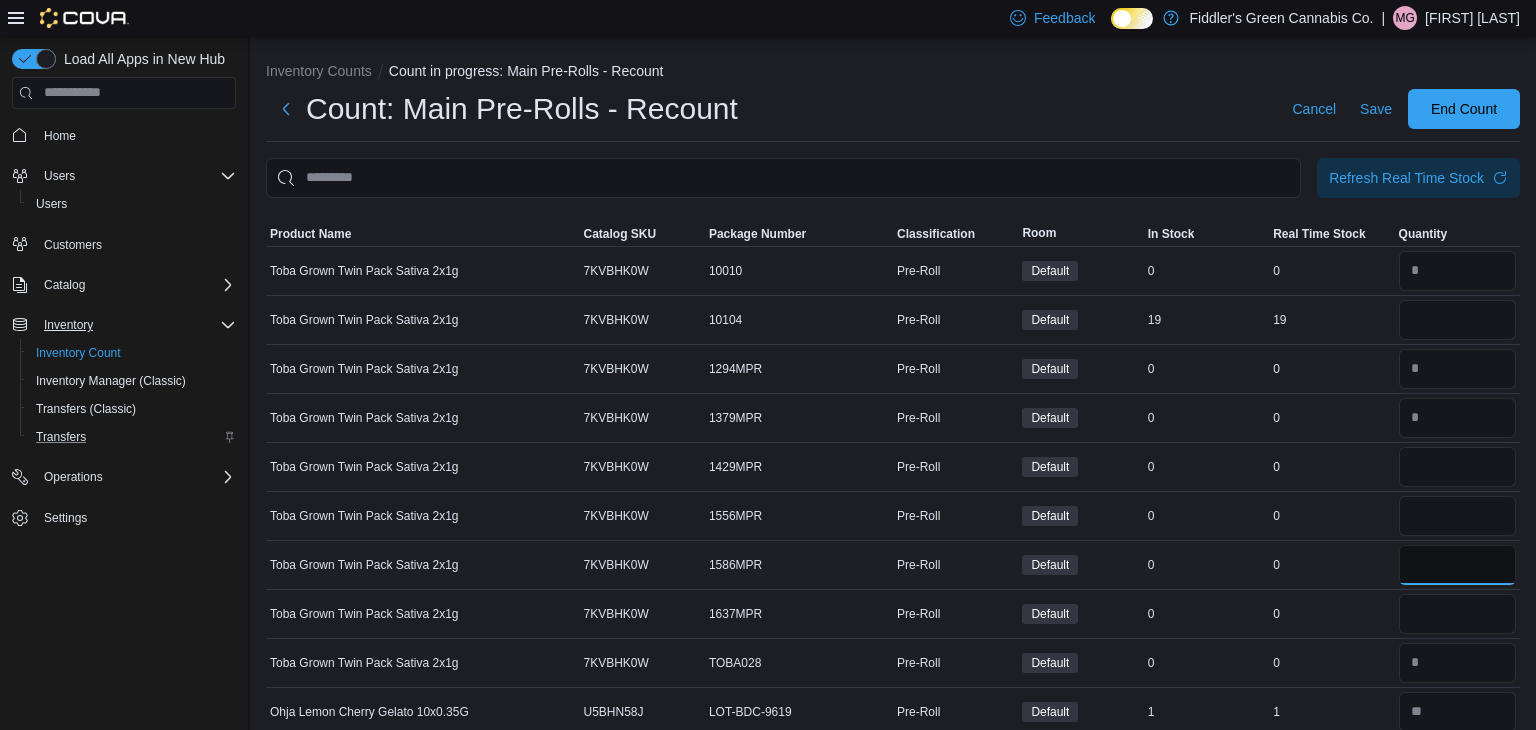 click at bounding box center [1457, 565] 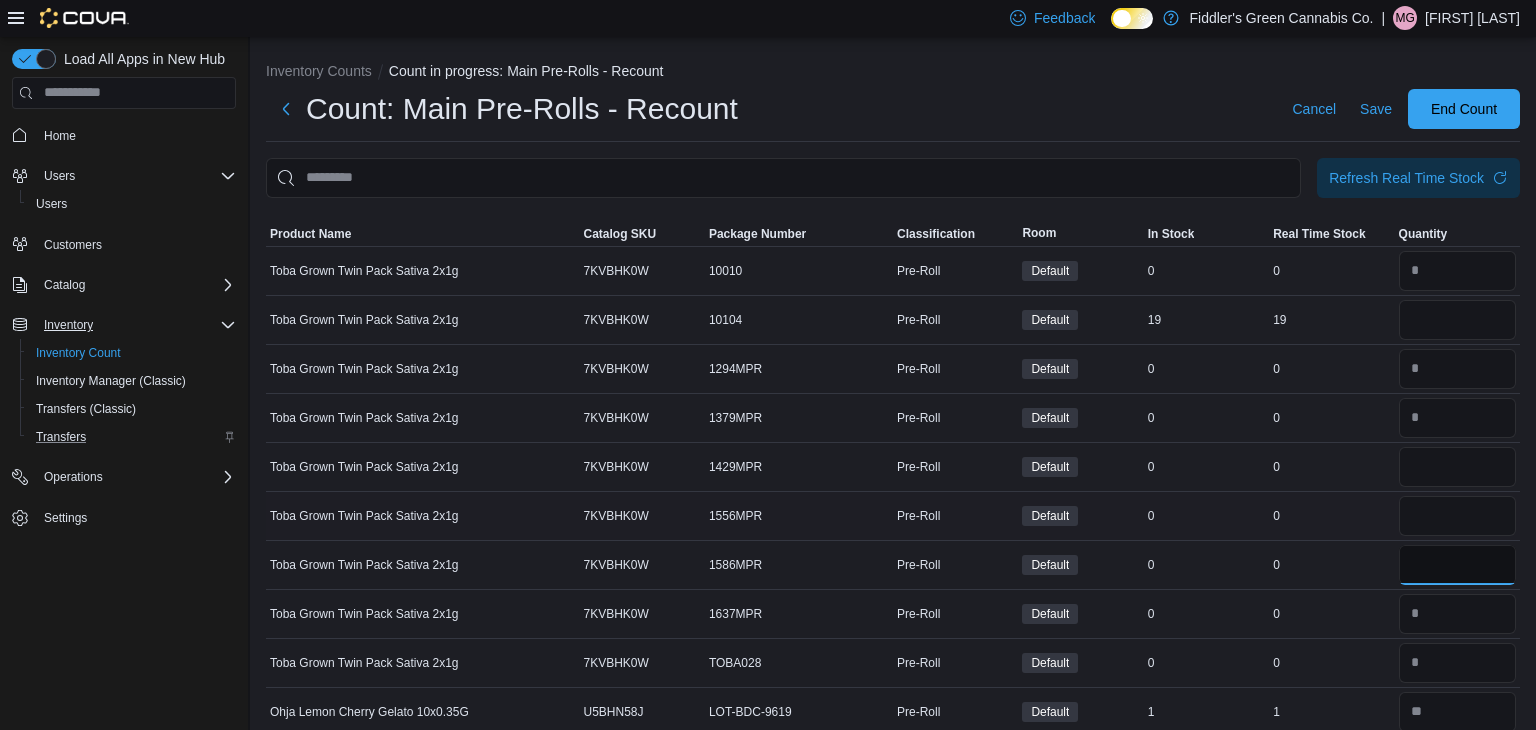 type on "*" 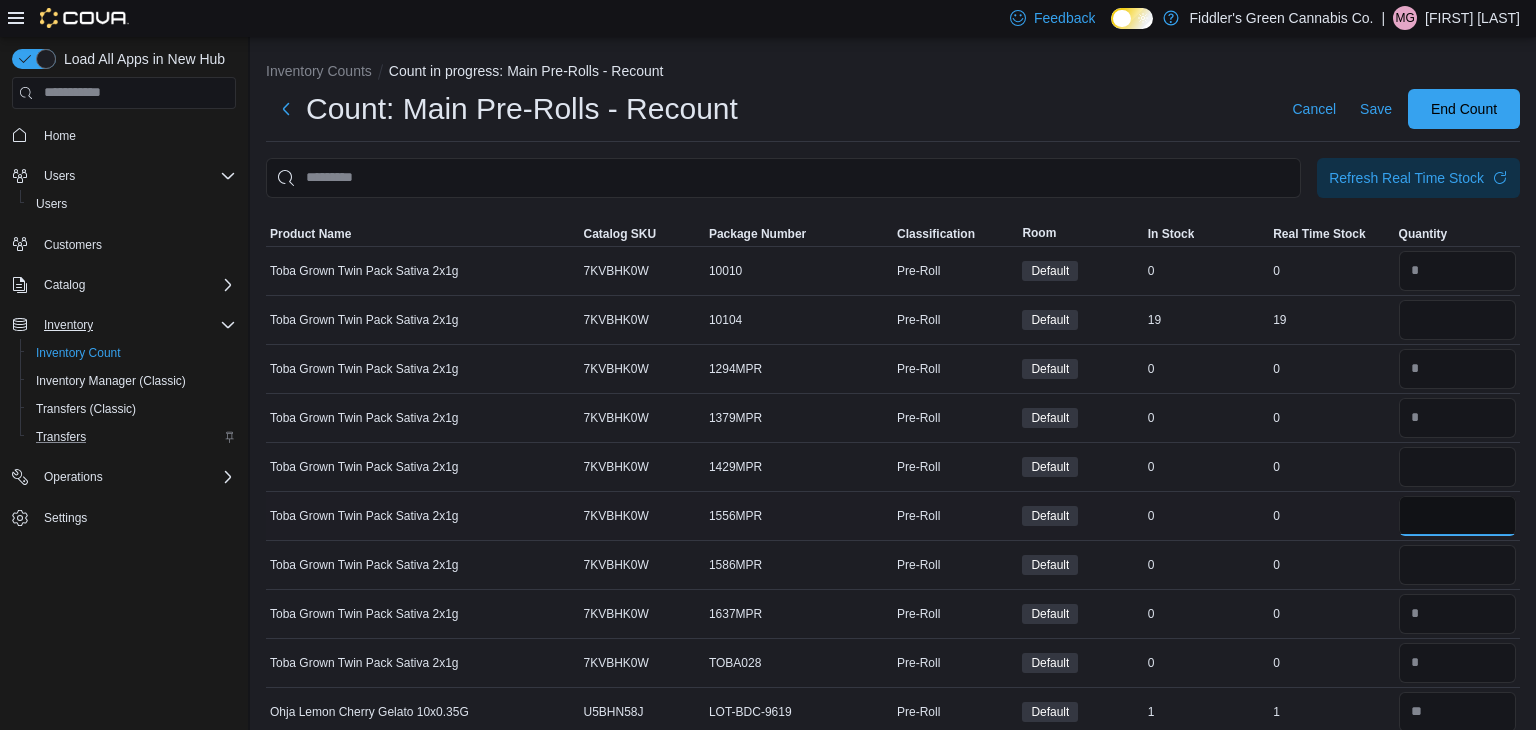 click at bounding box center [1457, 516] 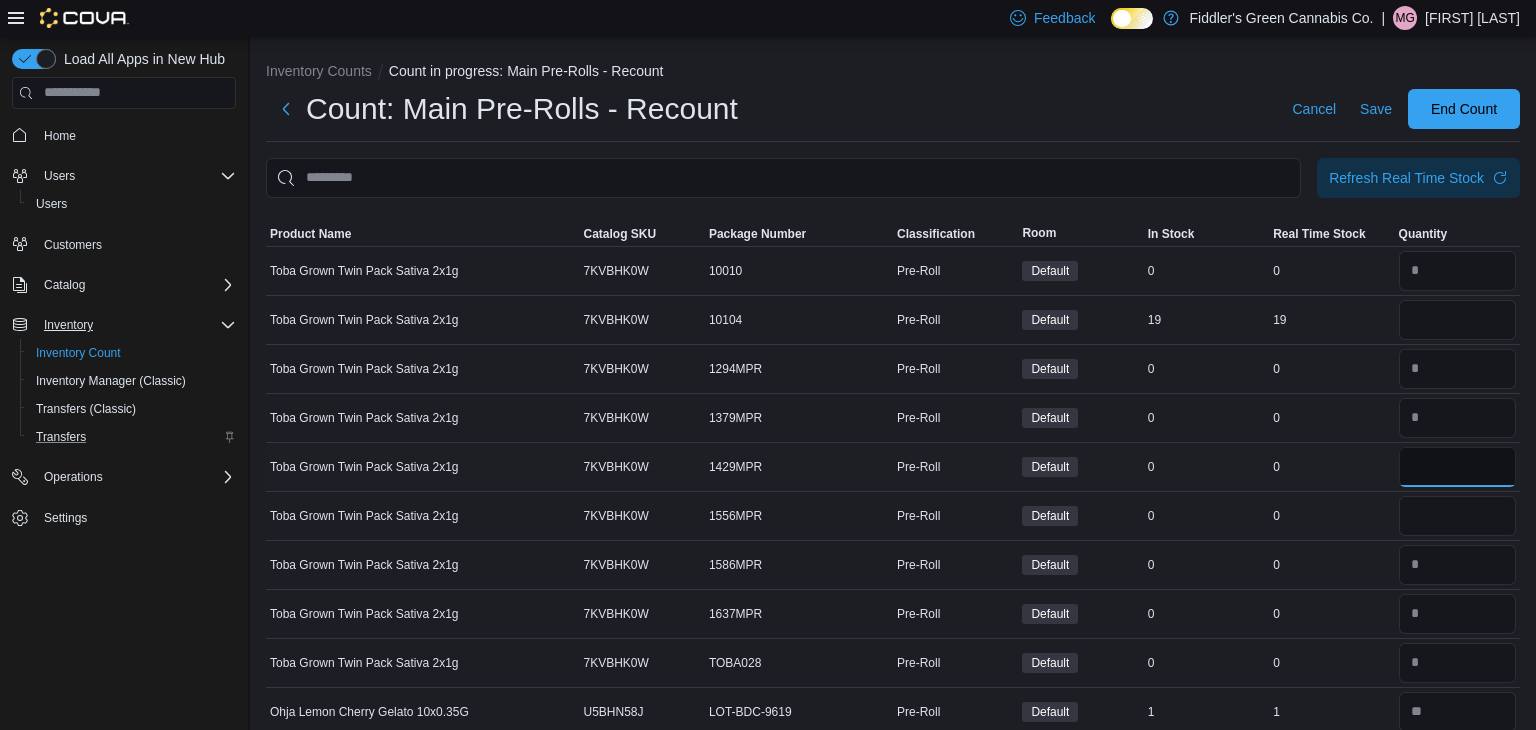 click at bounding box center (1457, 467) 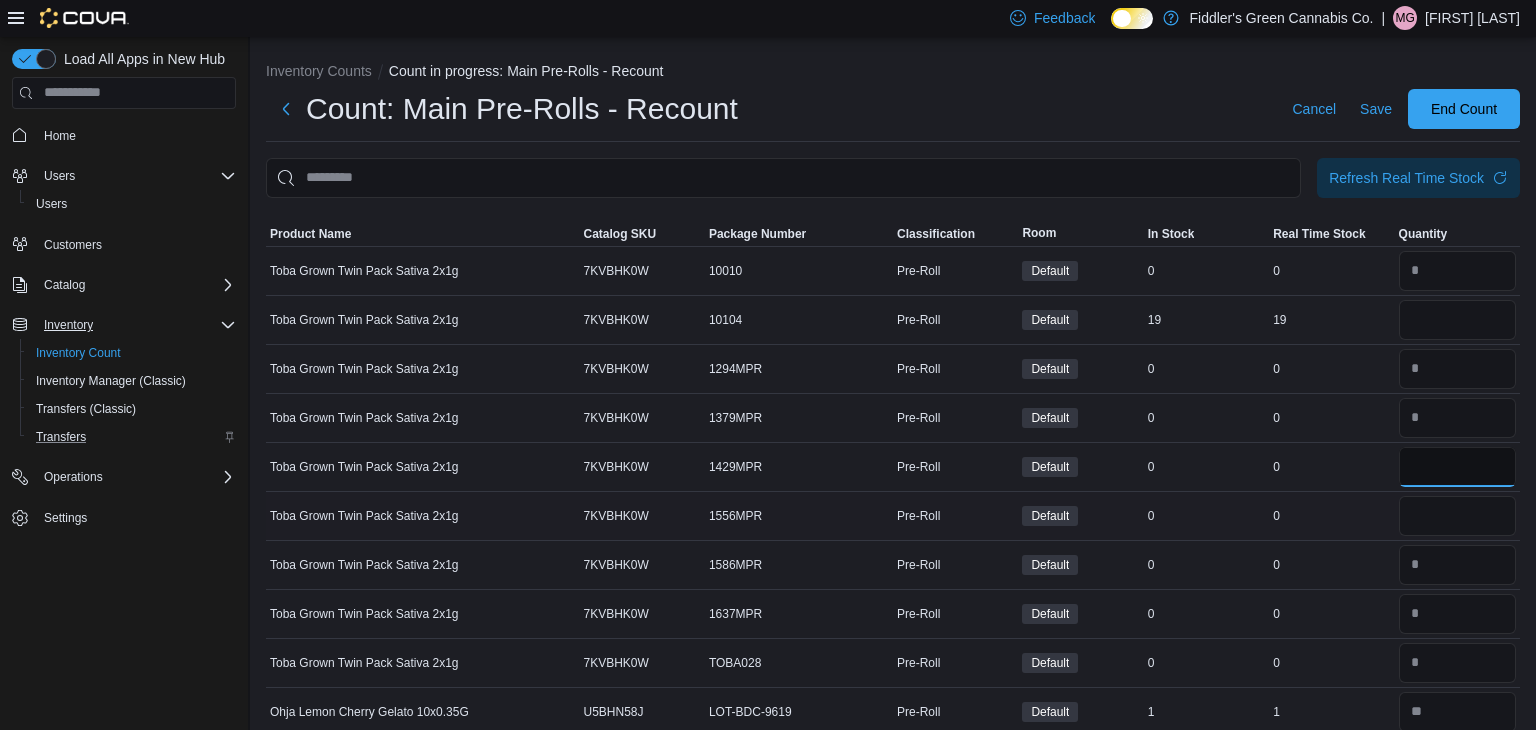 type on "*" 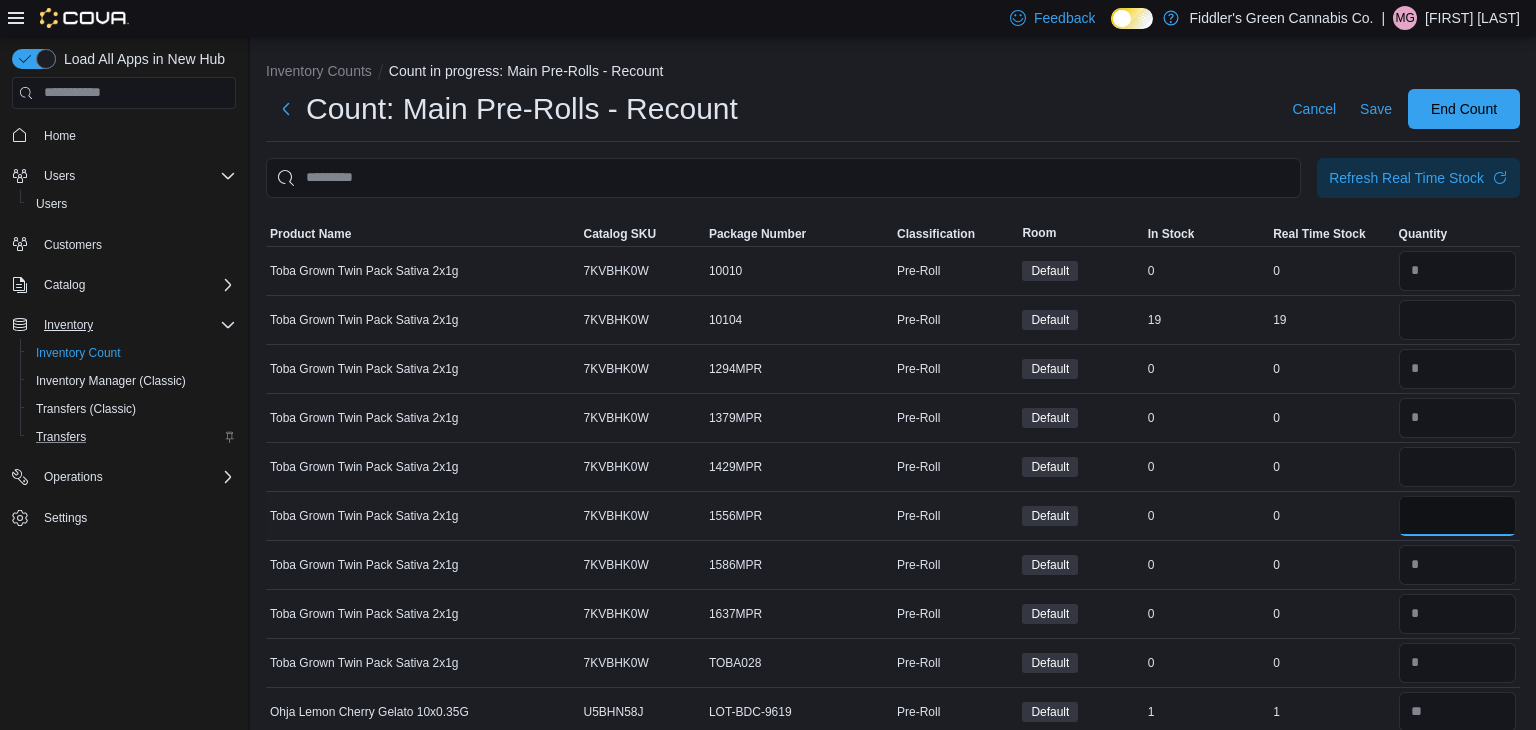 click at bounding box center (1457, 516) 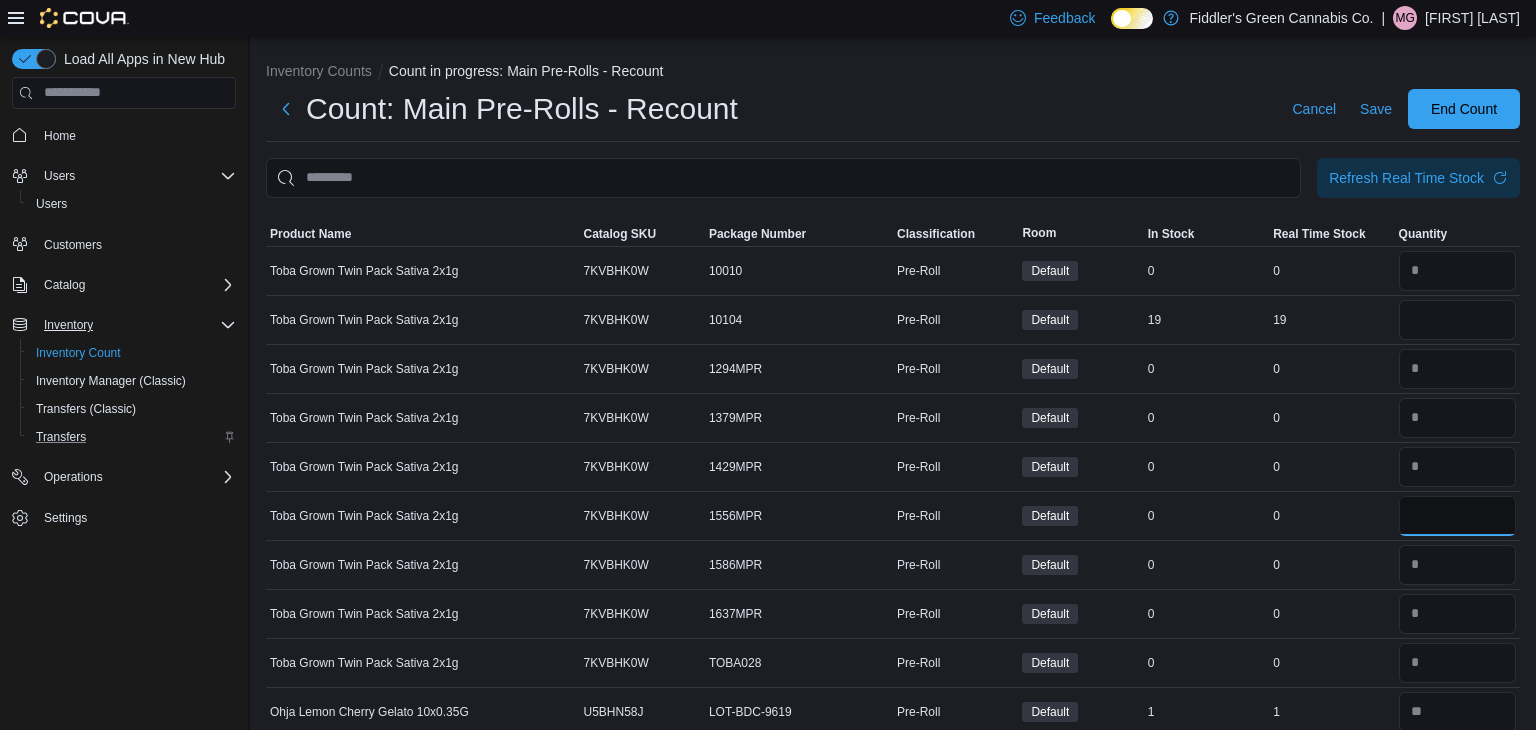 type on "*" 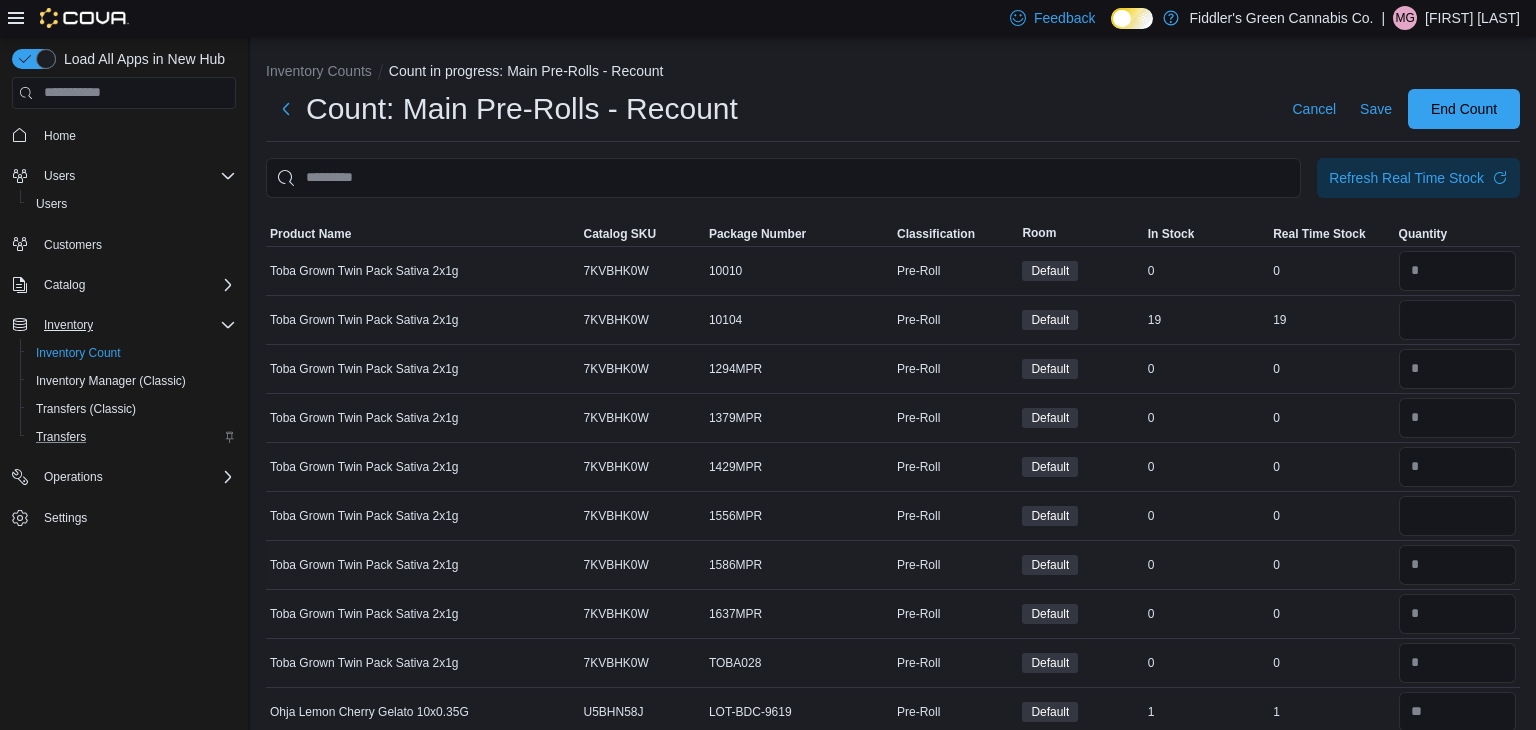click on "0" at bounding box center (1331, 565) 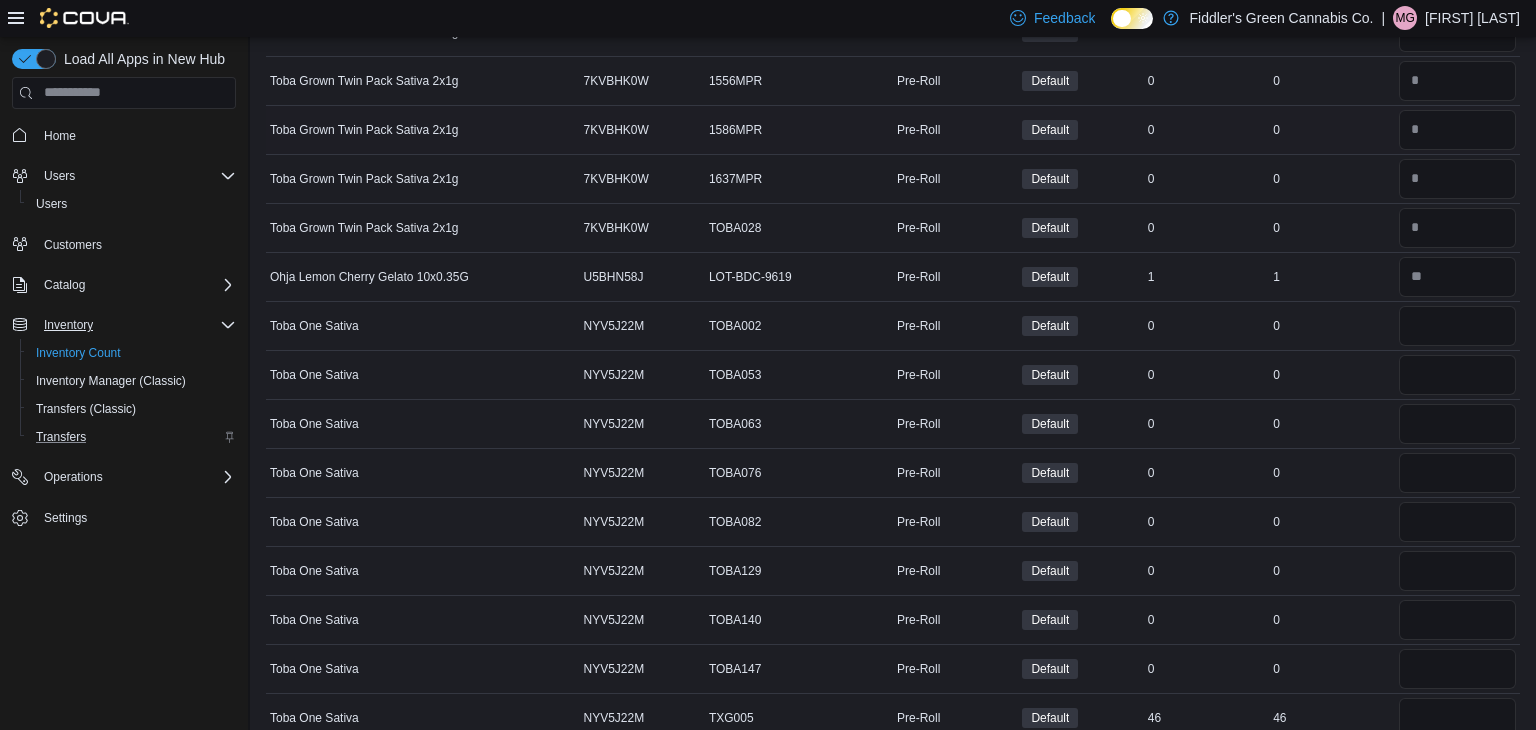 scroll, scrollTop: 460, scrollLeft: 0, axis: vertical 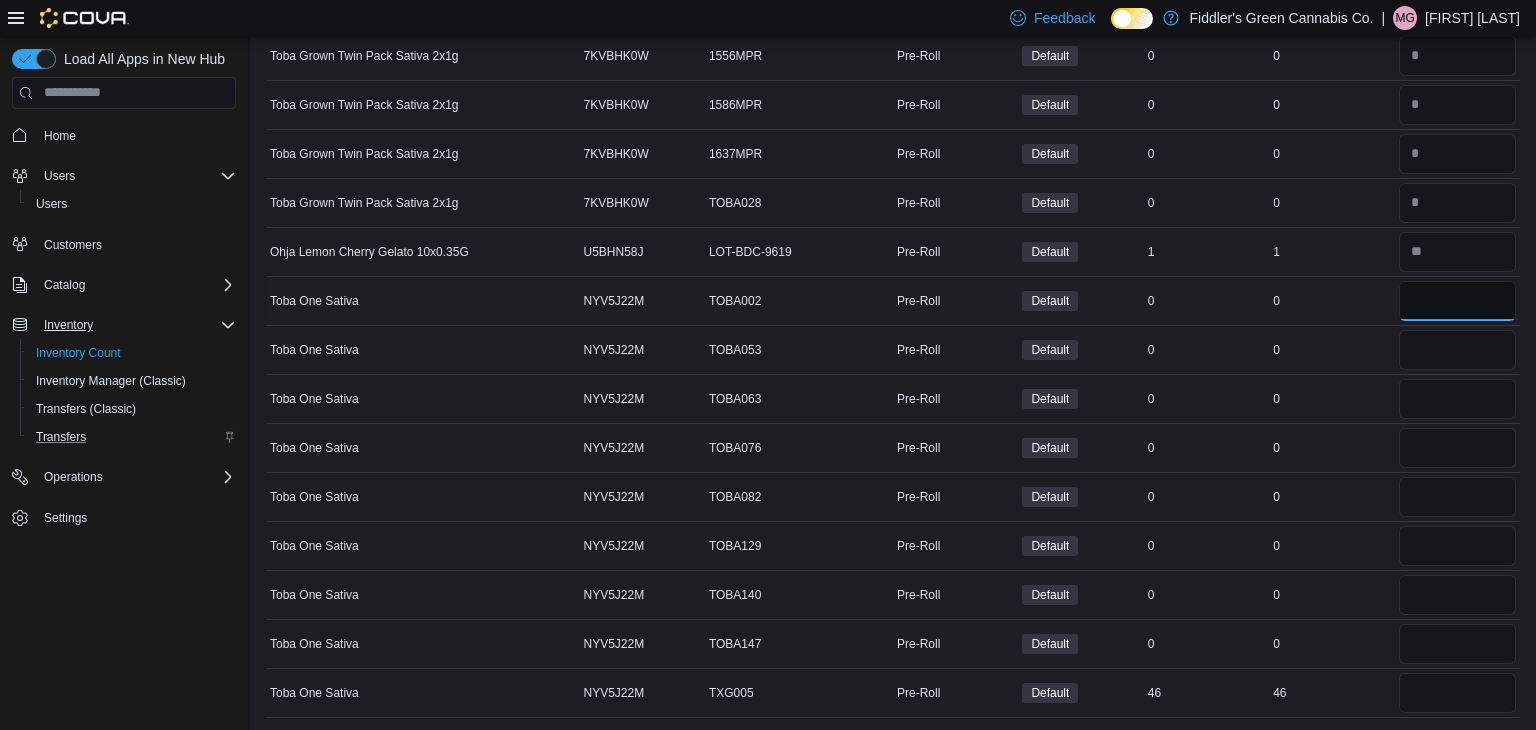 click at bounding box center (1457, 301) 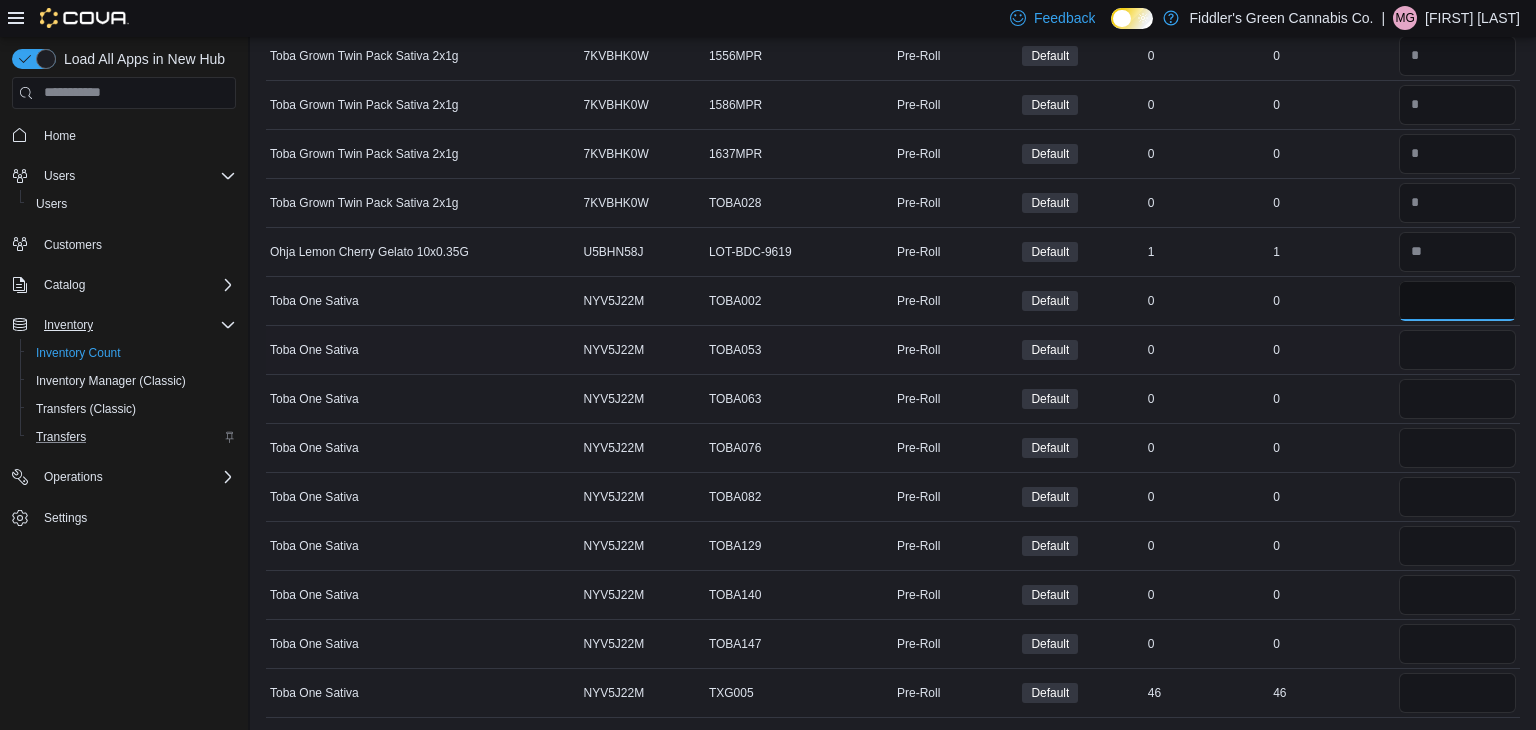 type on "*" 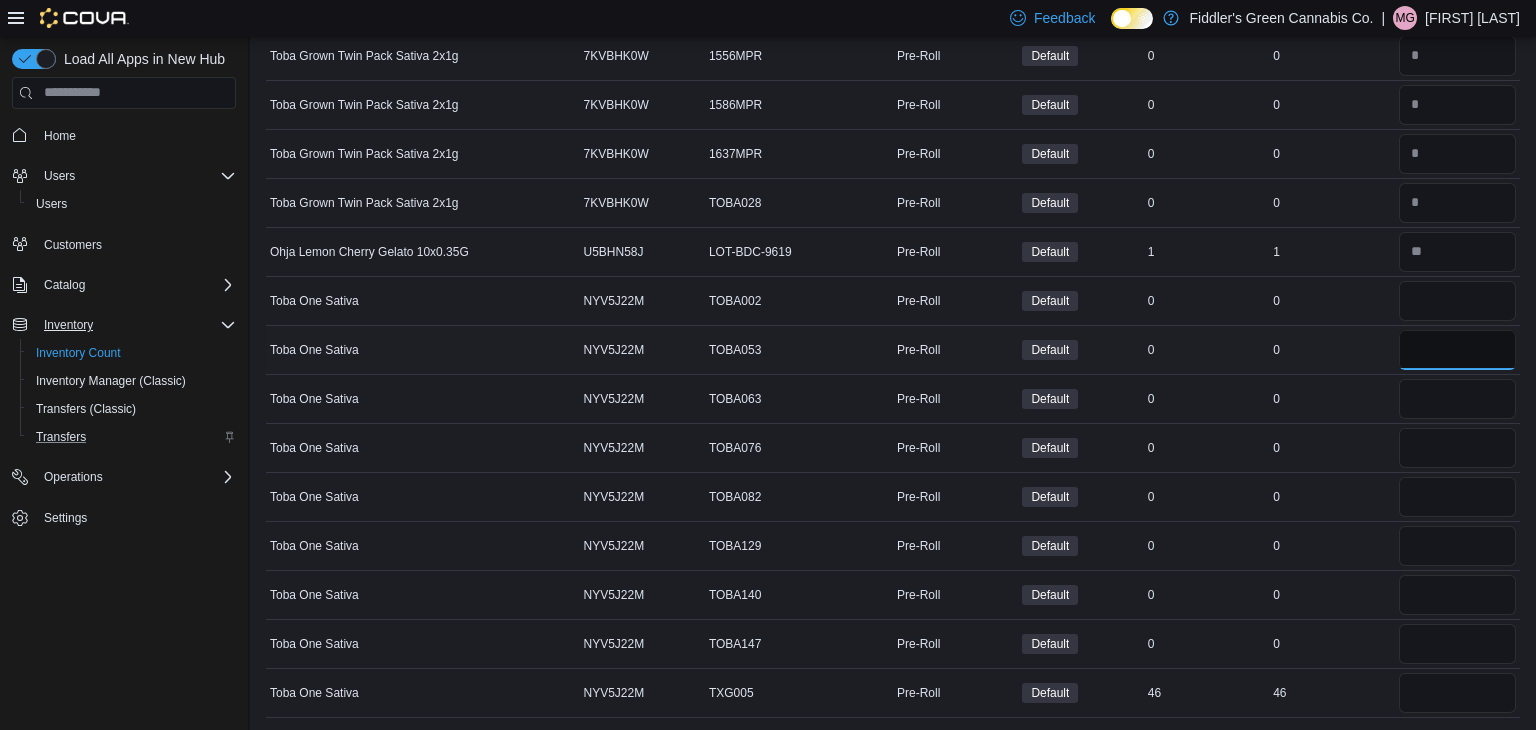 click at bounding box center [1457, 350] 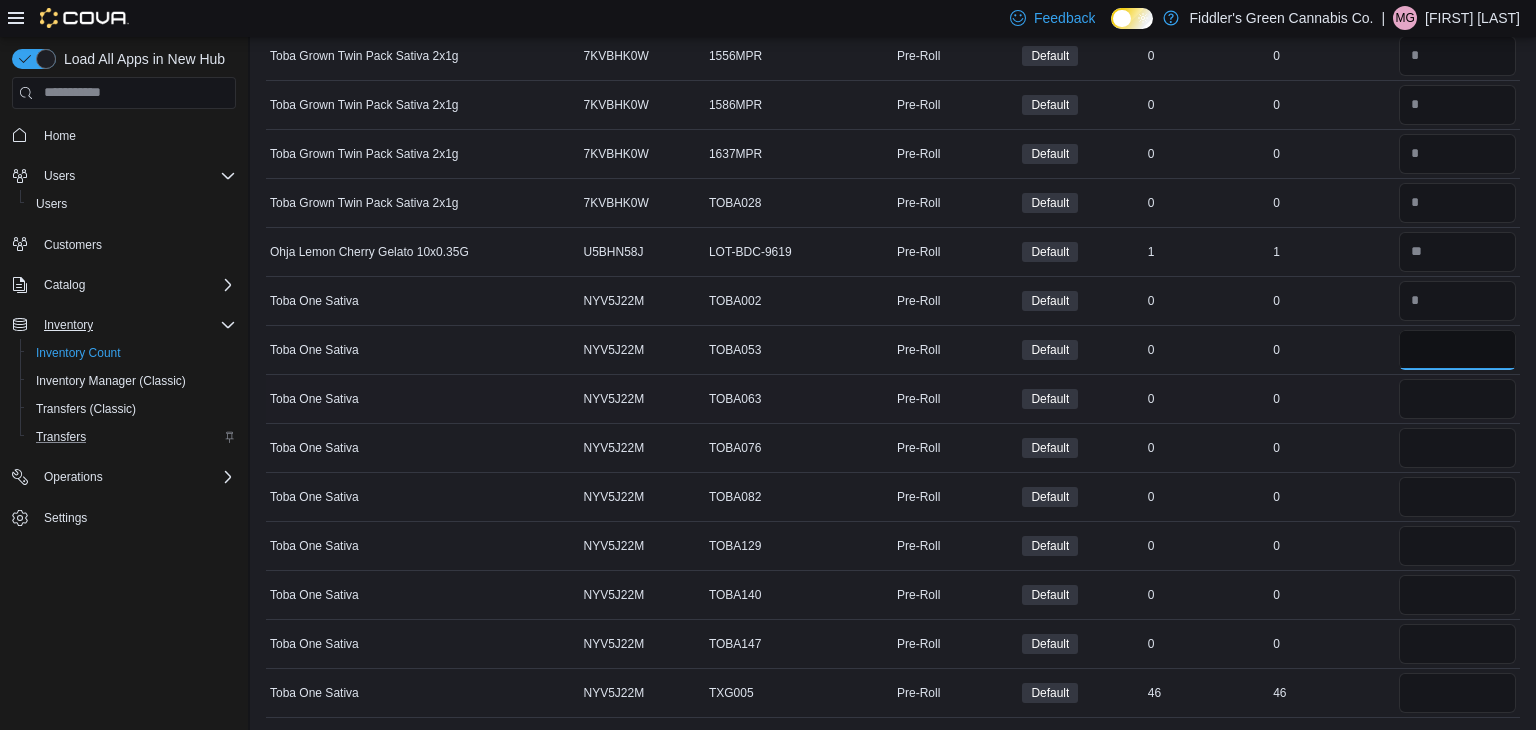type on "*" 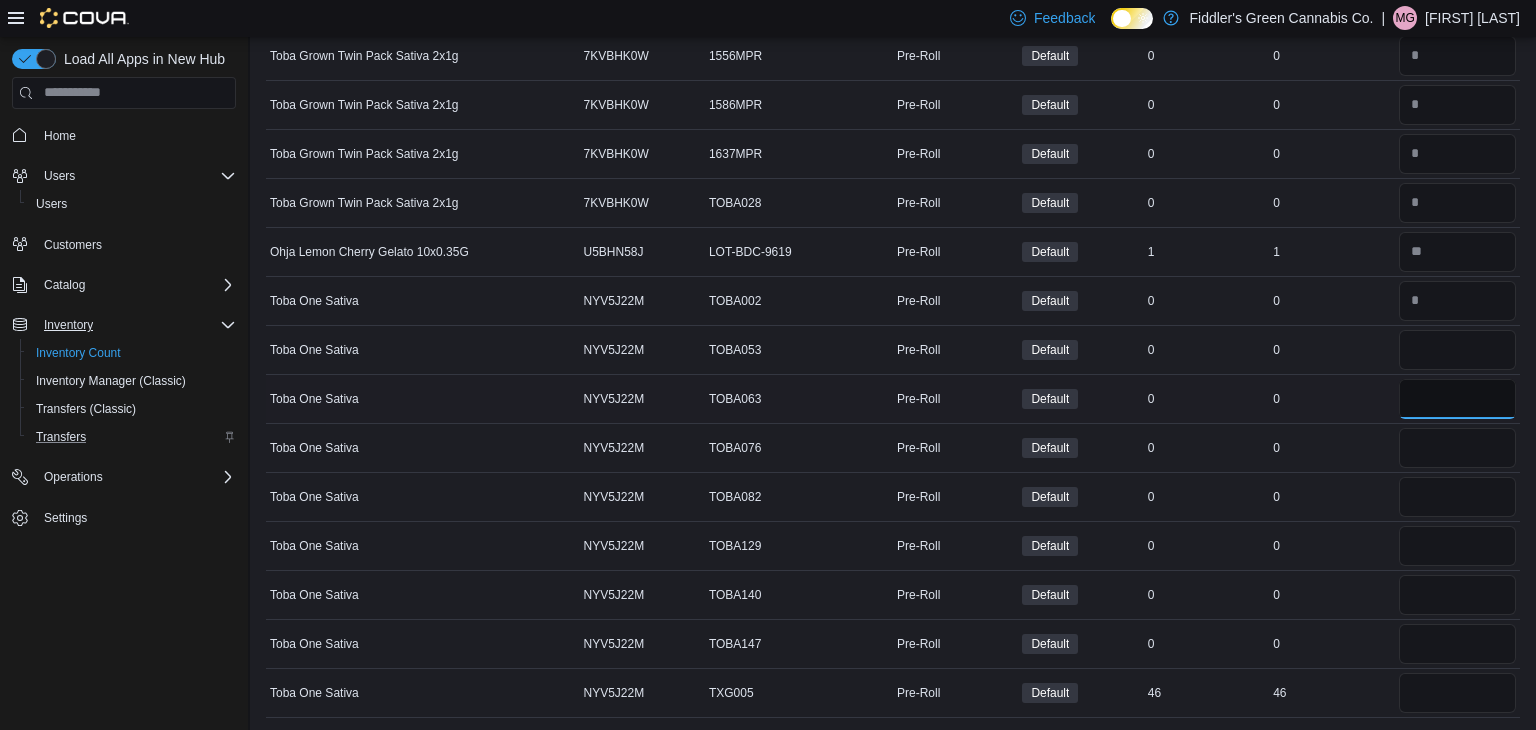 click at bounding box center (1457, 399) 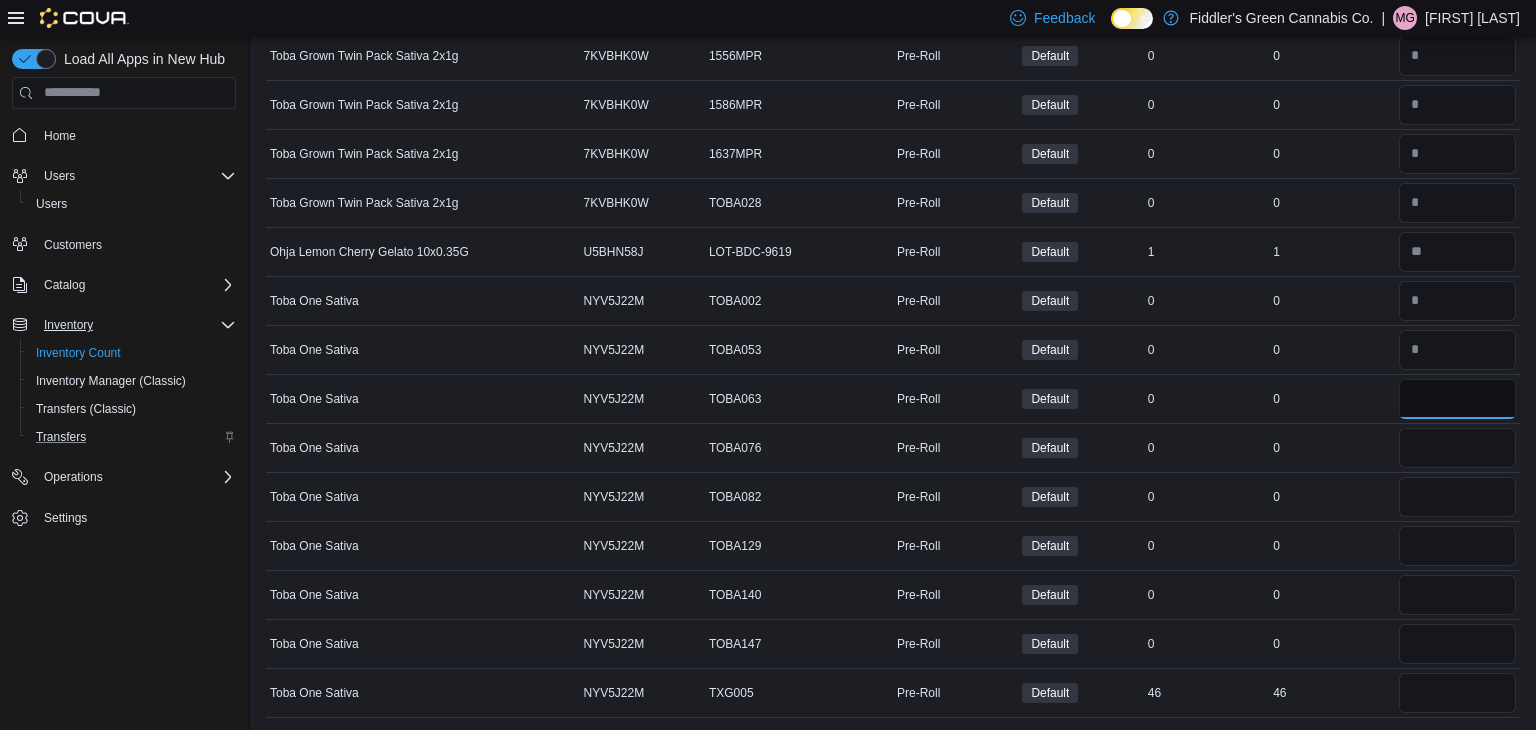 type on "*" 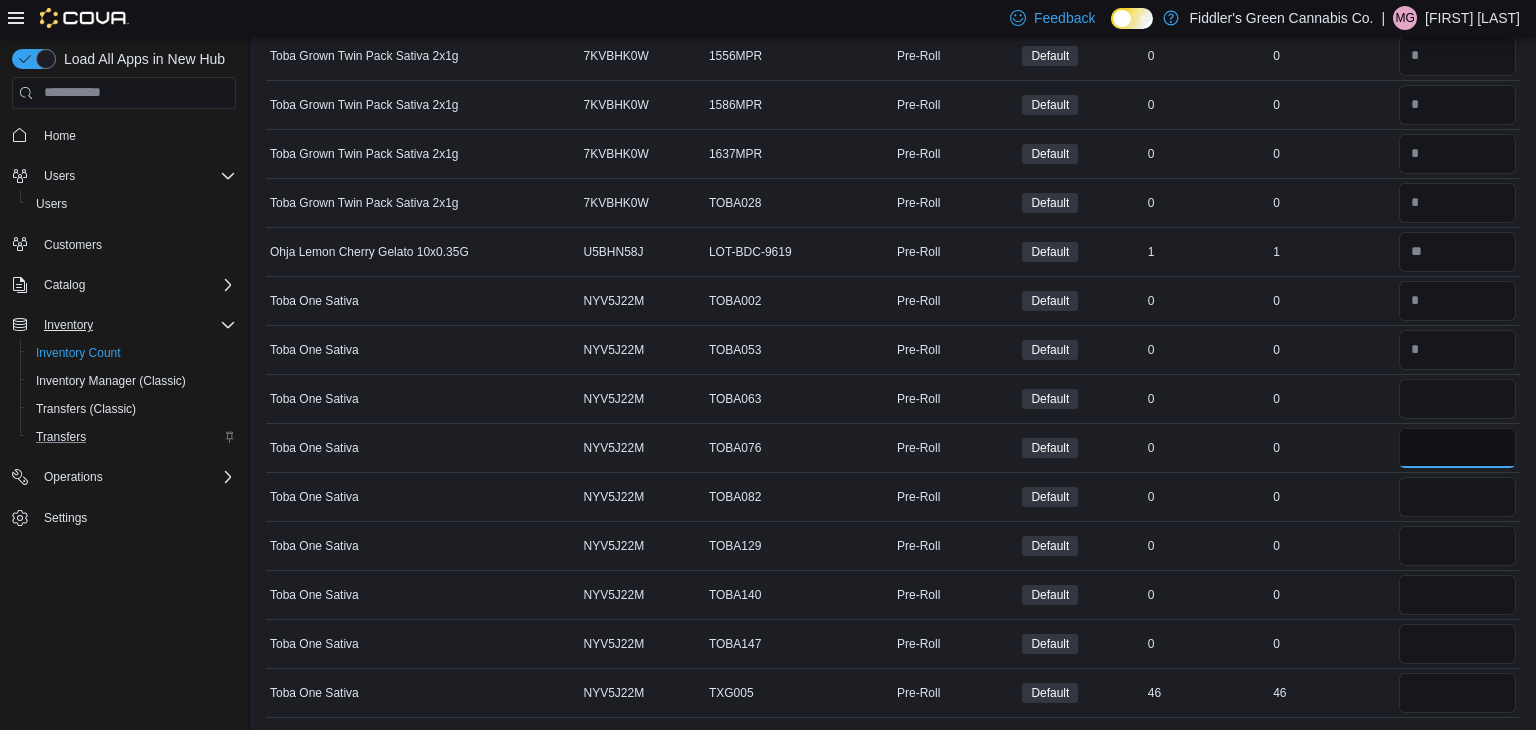click at bounding box center [1457, 448] 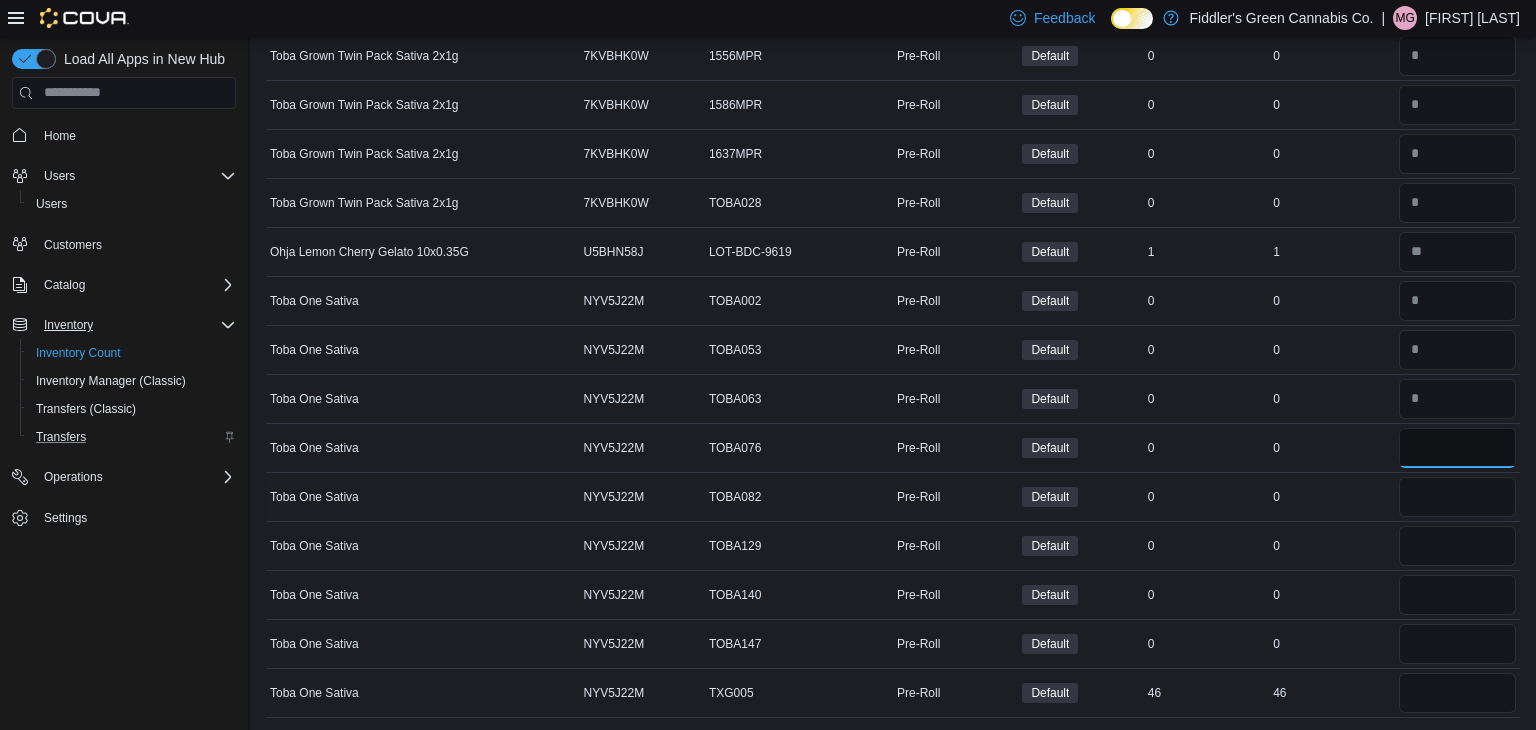 type on "*" 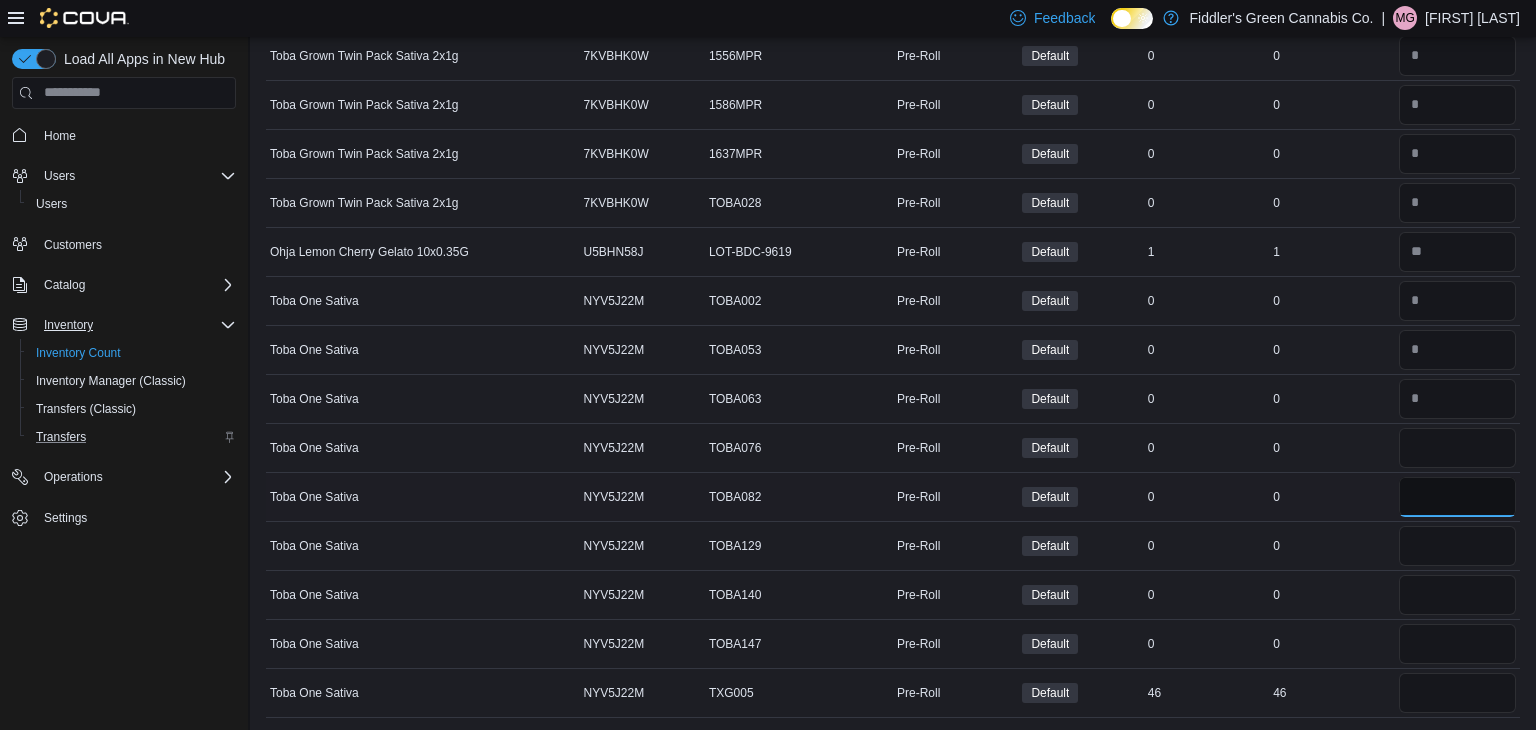 click at bounding box center (1457, 497) 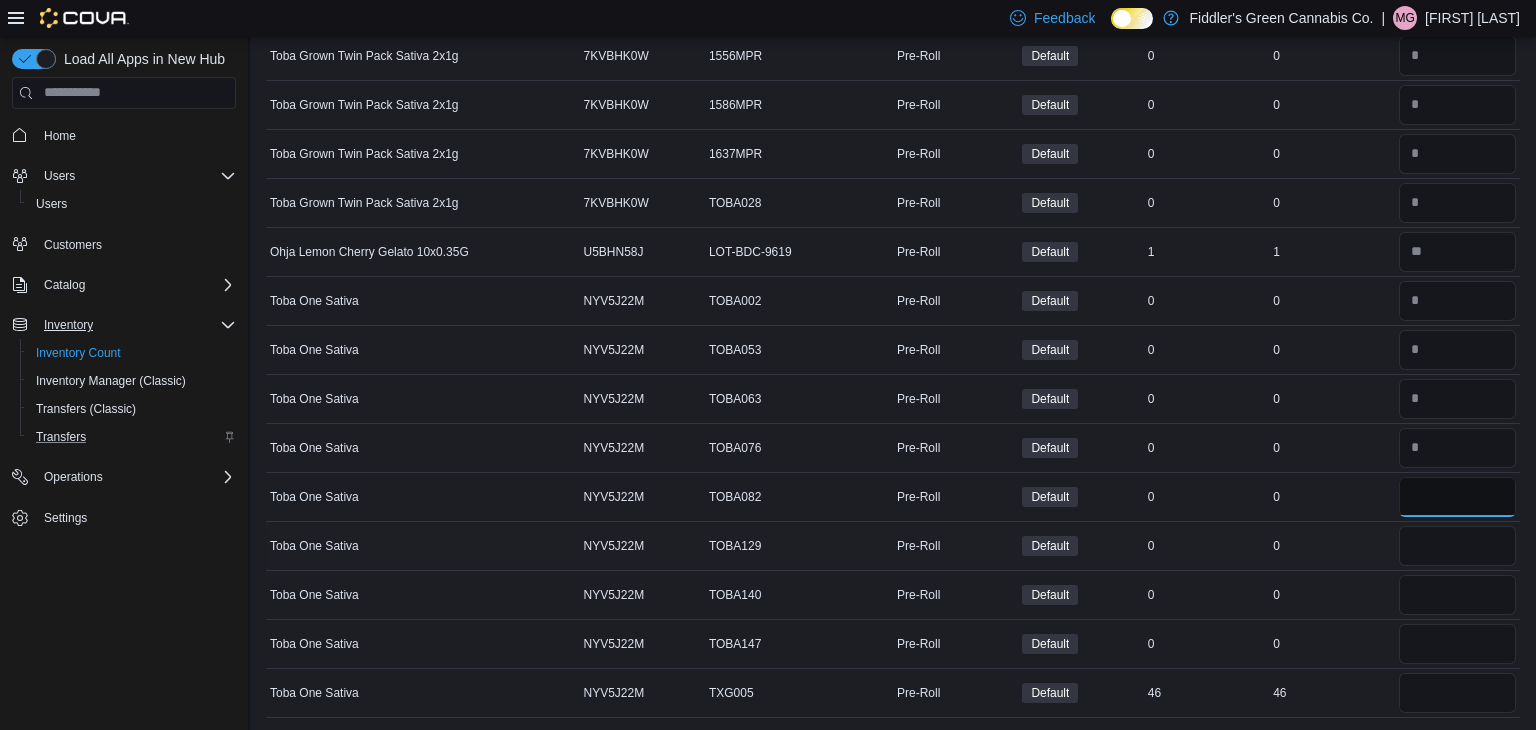 type on "*" 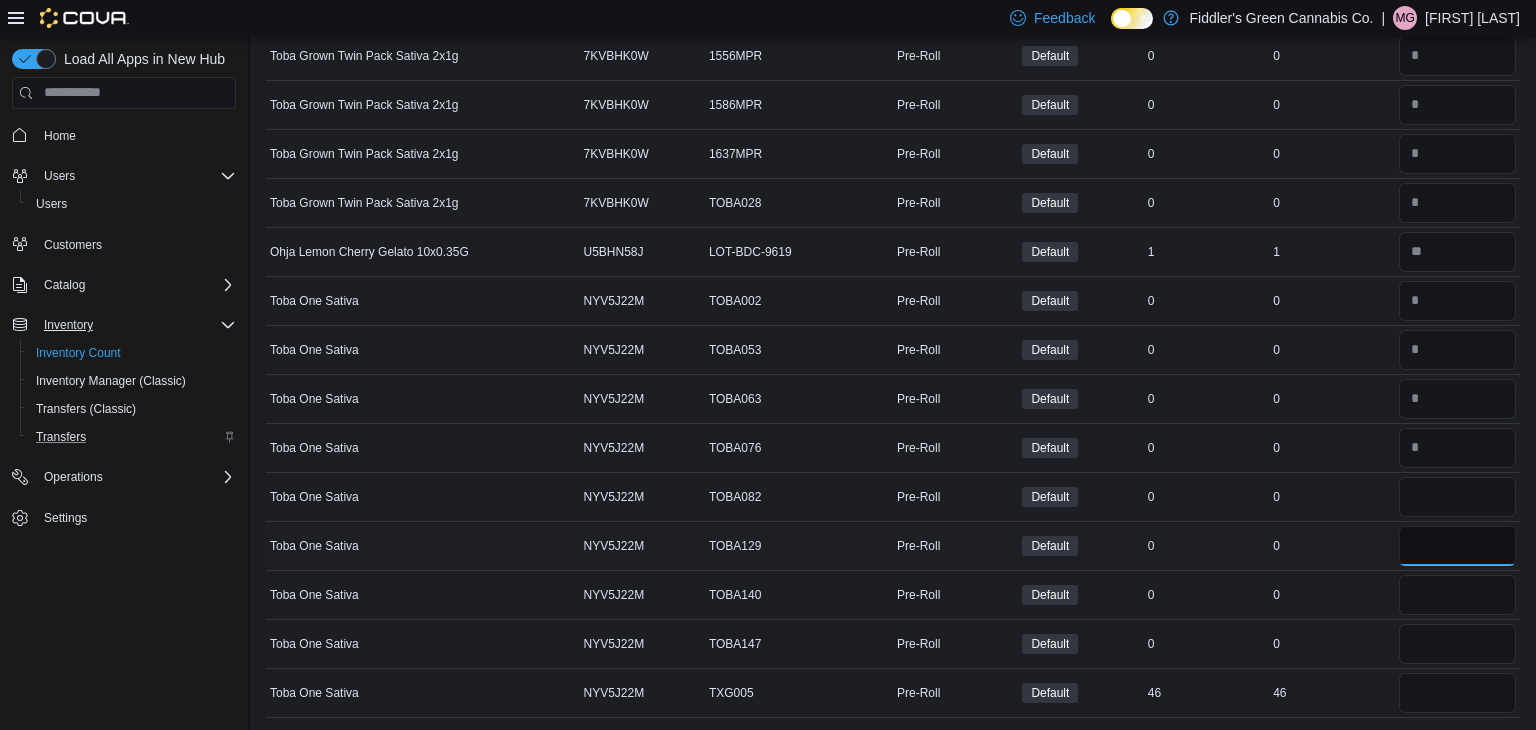 click at bounding box center [1457, 546] 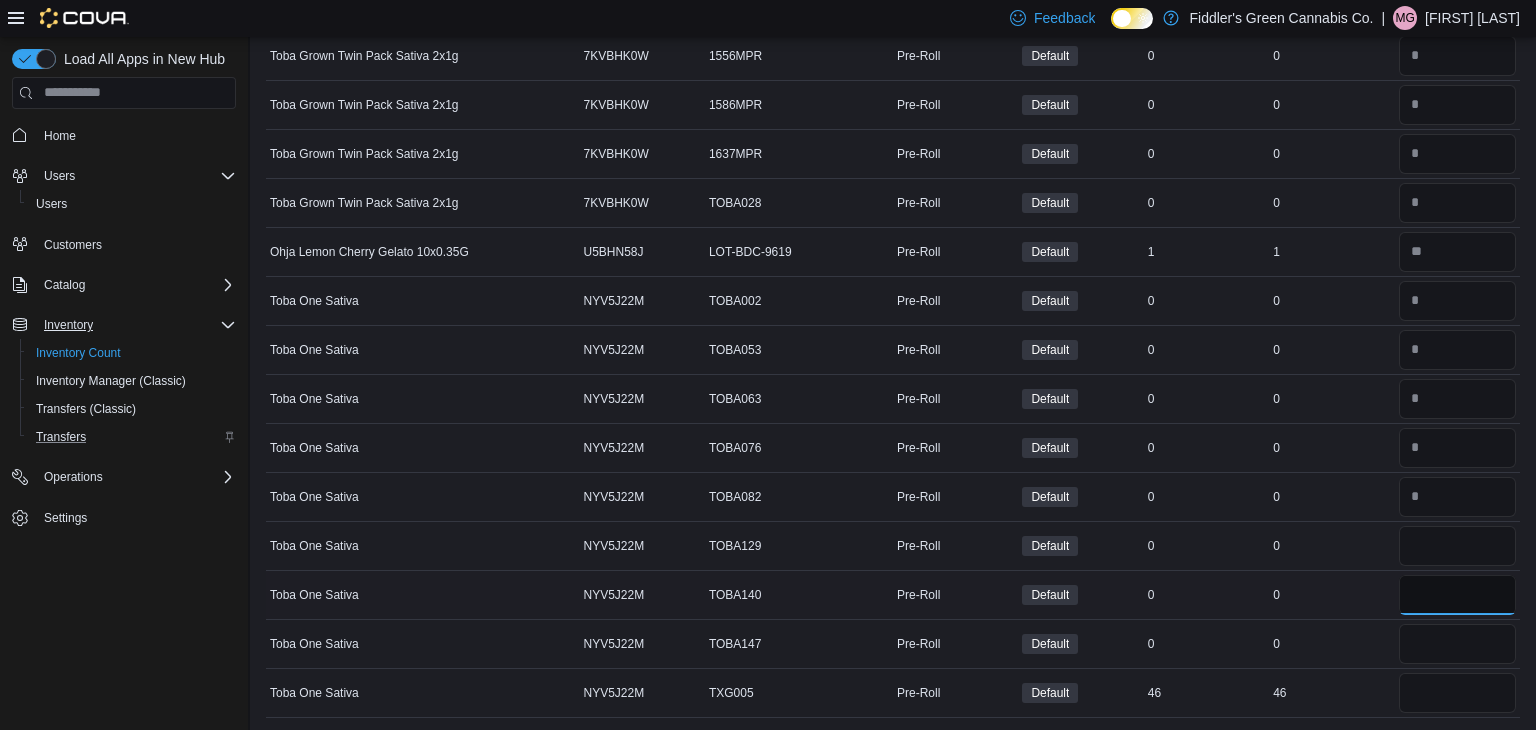 click at bounding box center (1457, 595) 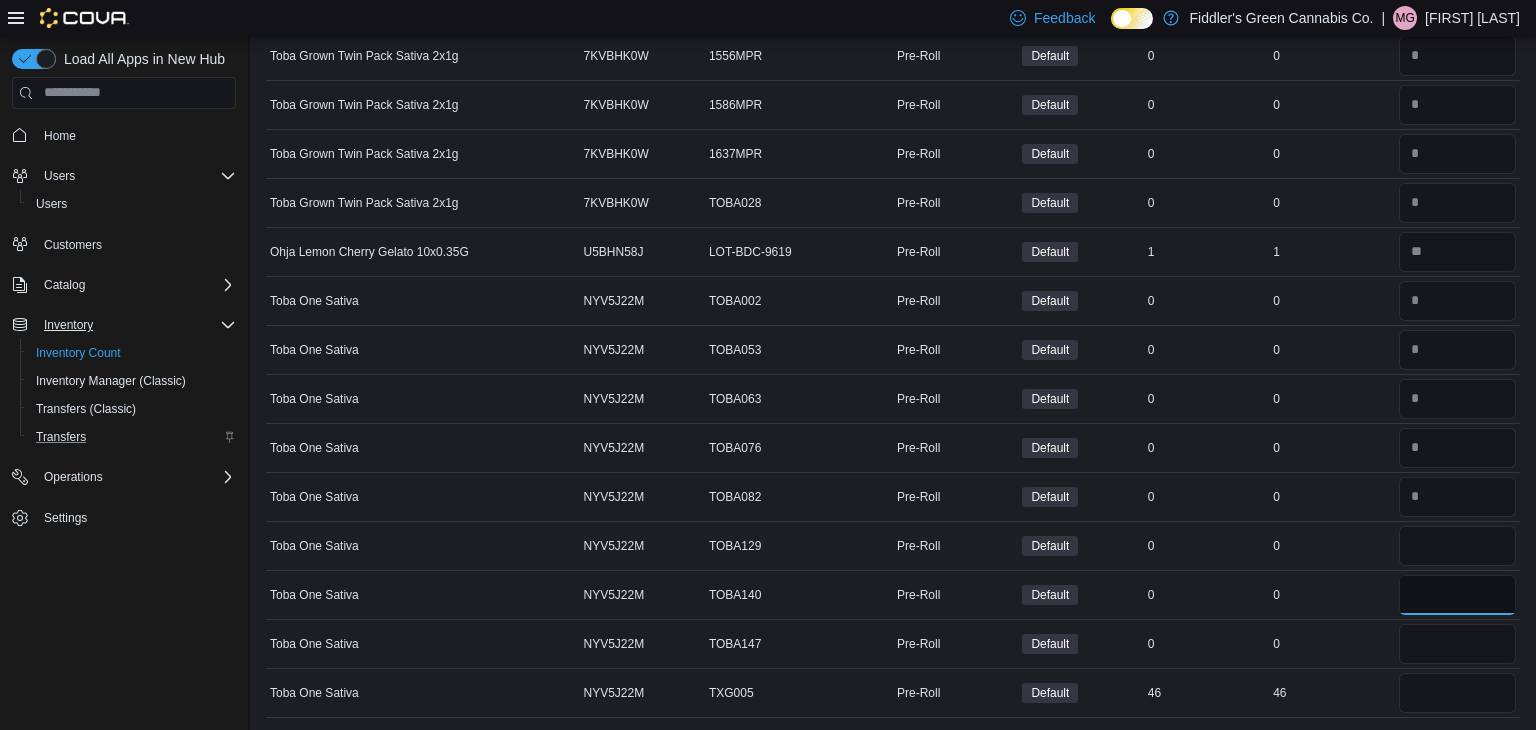 type on "*" 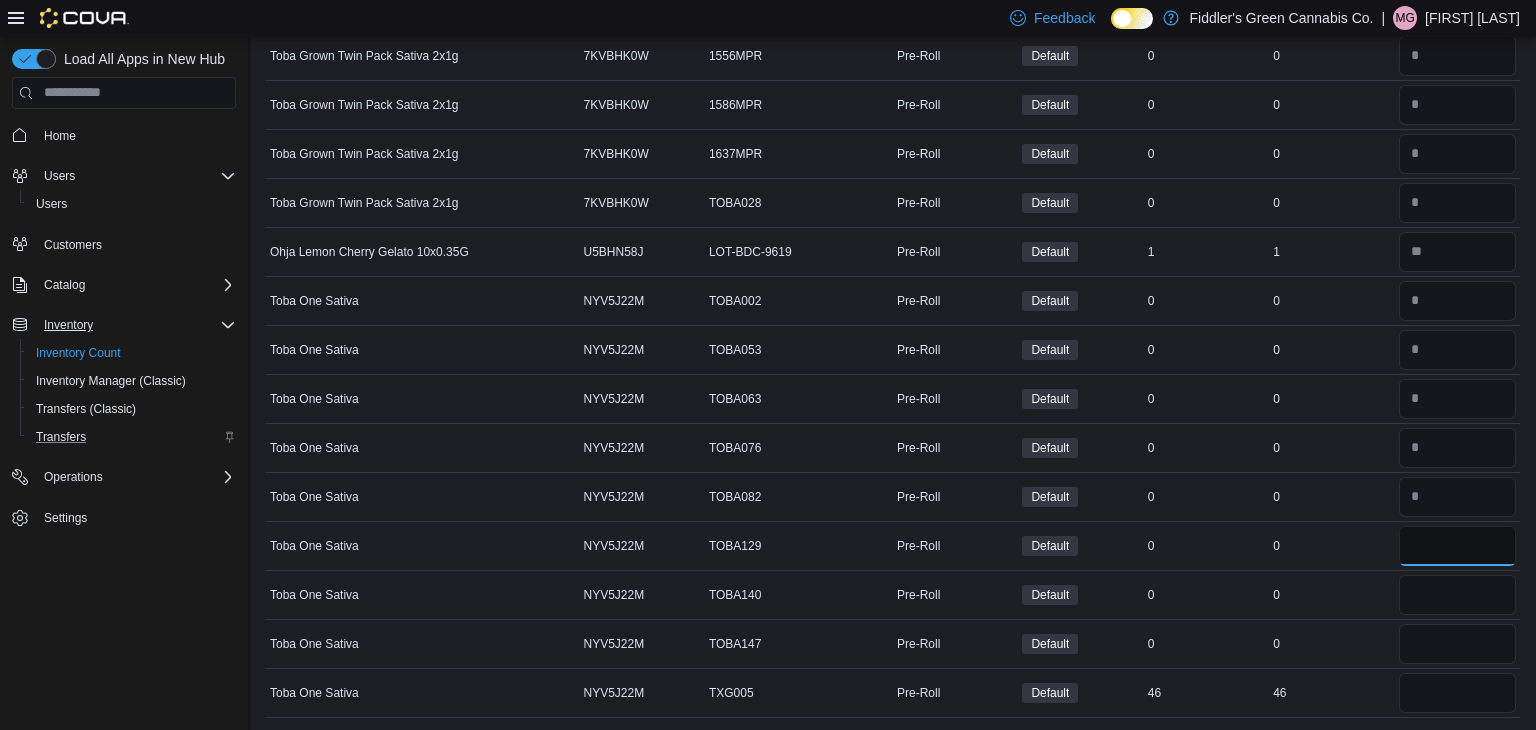 click at bounding box center (1457, 546) 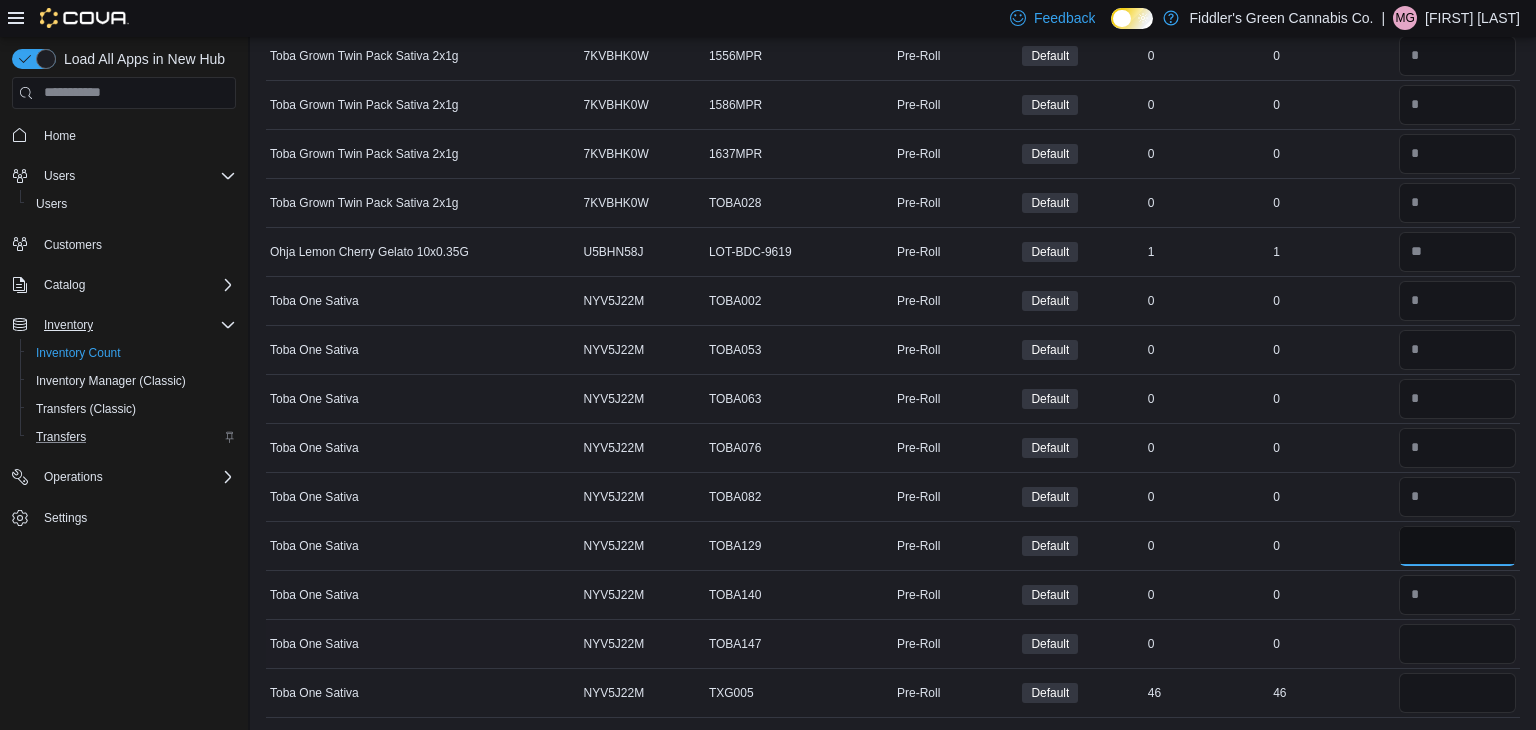 type on "*" 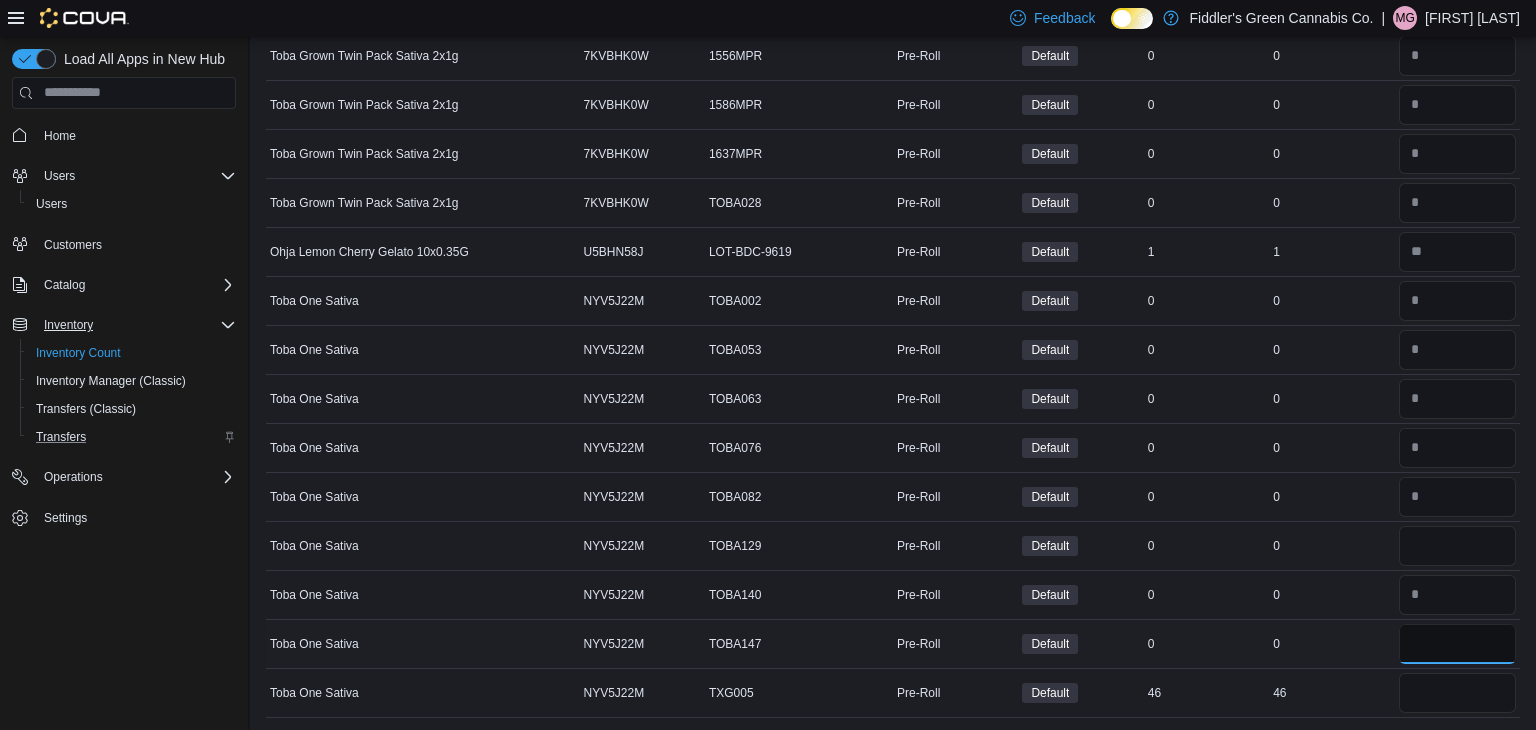 click at bounding box center (1457, 644) 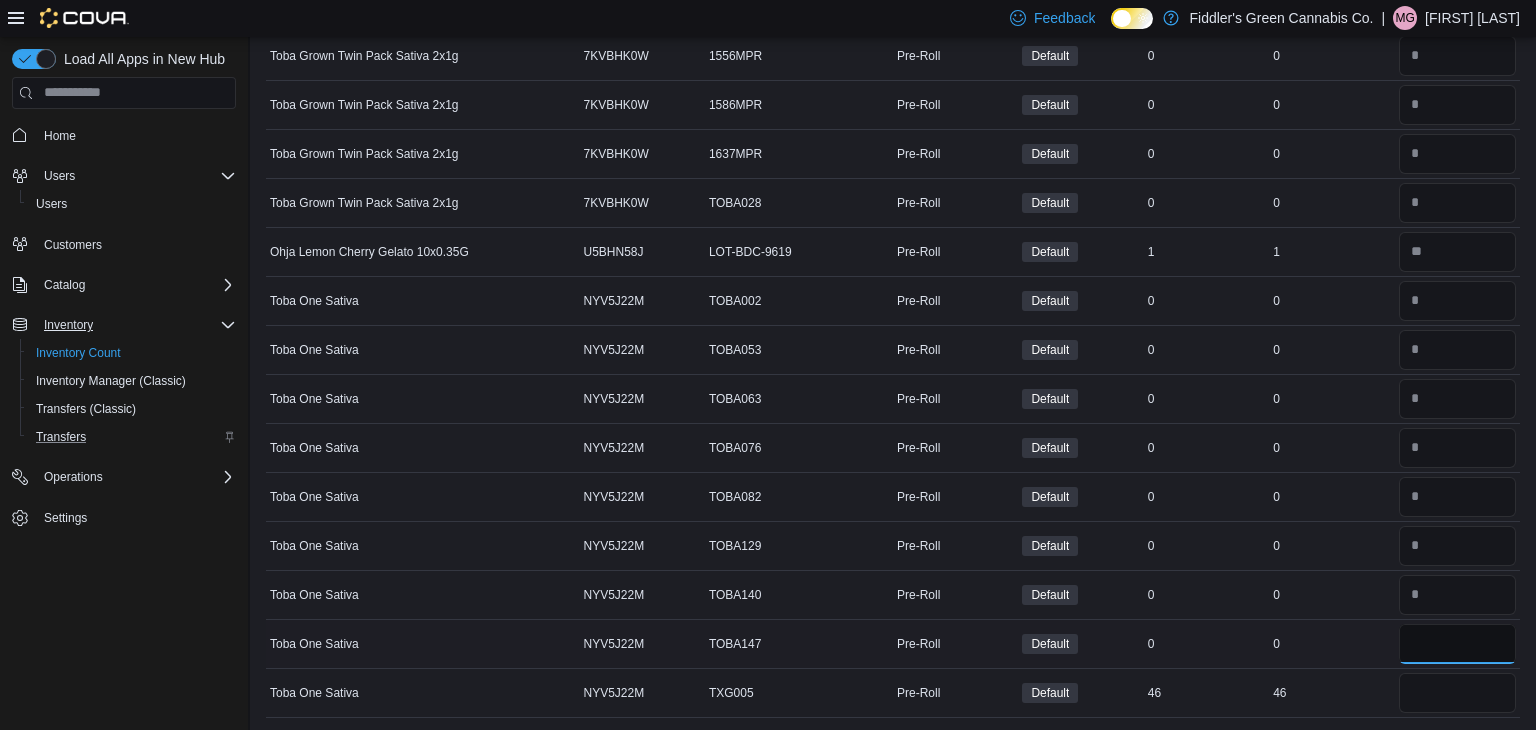 type on "*" 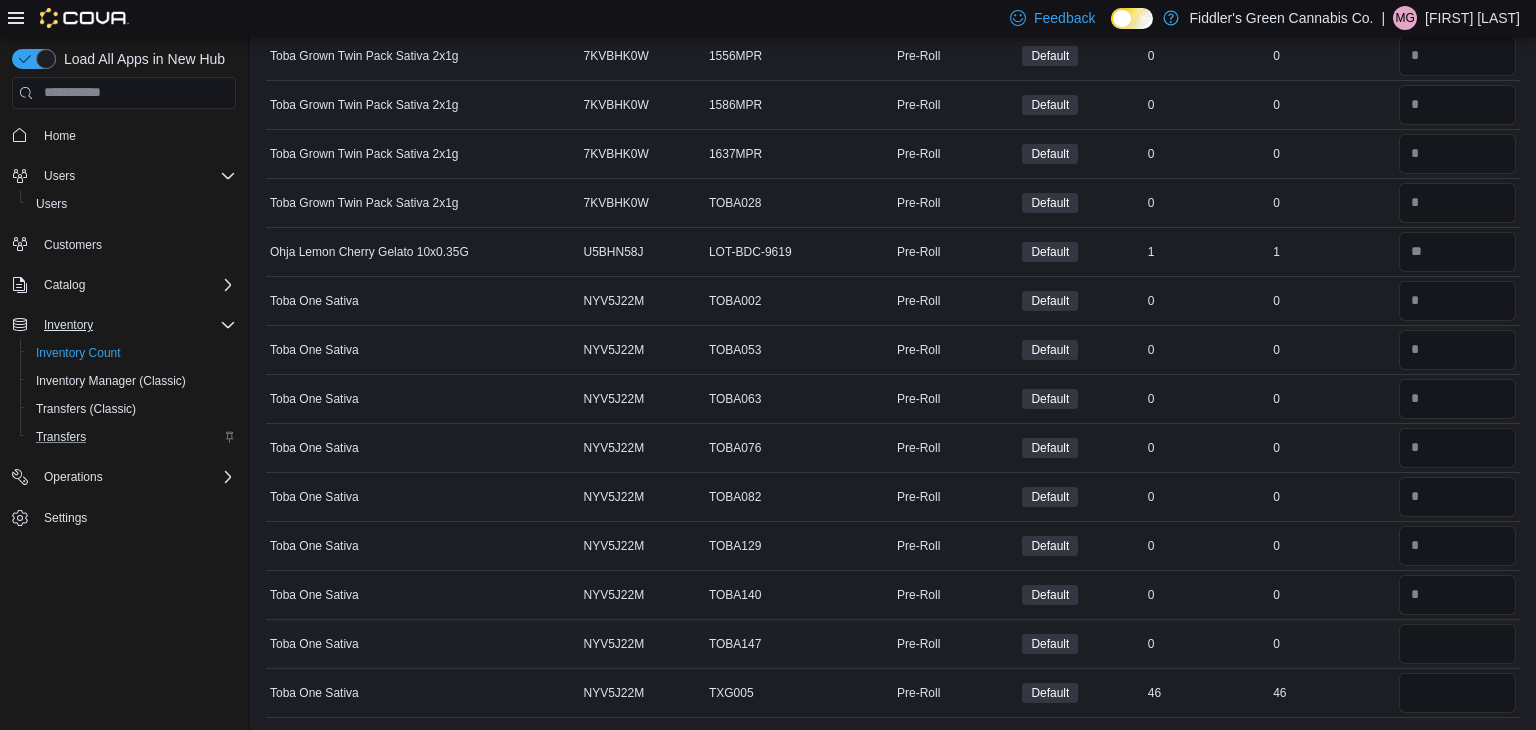 click on "Real Time Stock 0" at bounding box center (1331, 643) 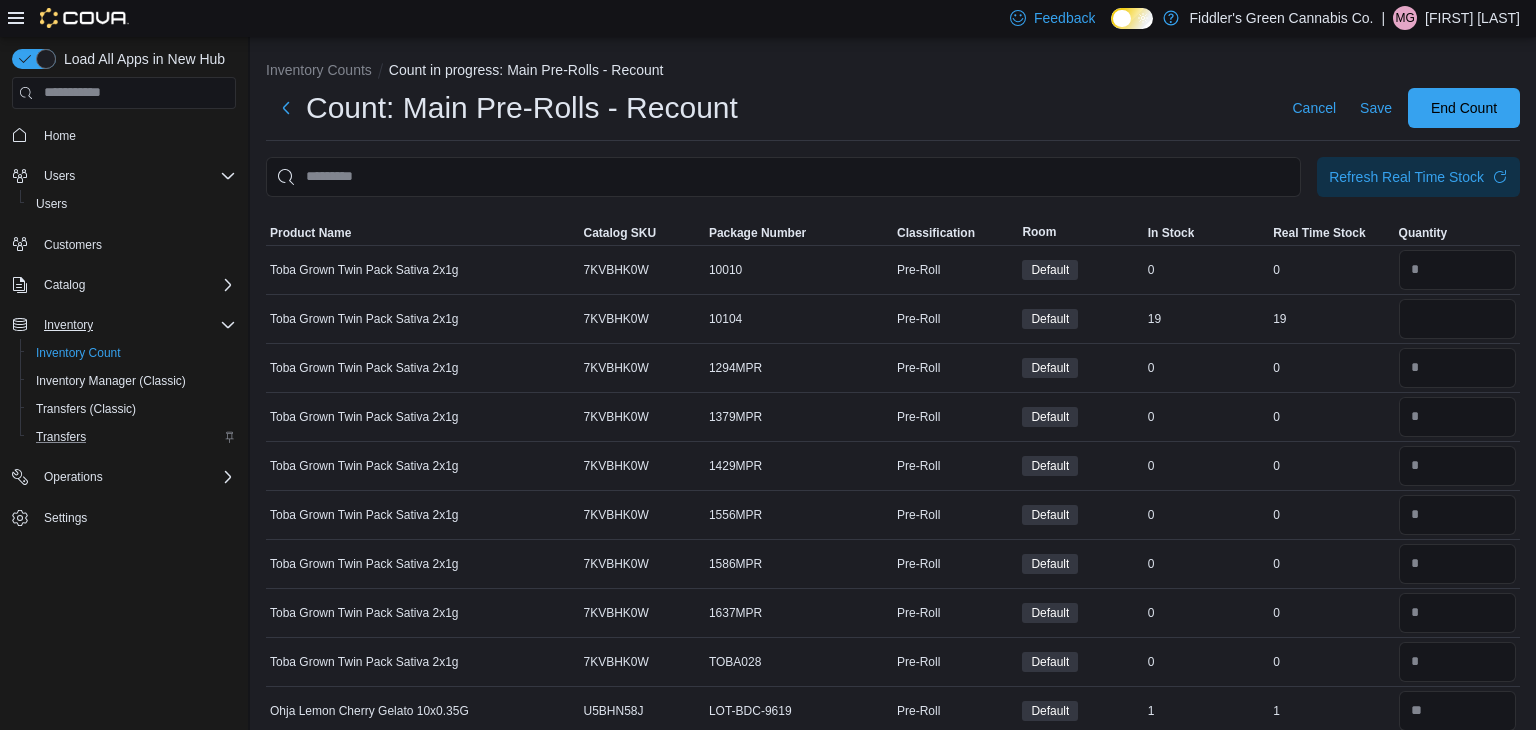 scroll, scrollTop: 0, scrollLeft: 0, axis: both 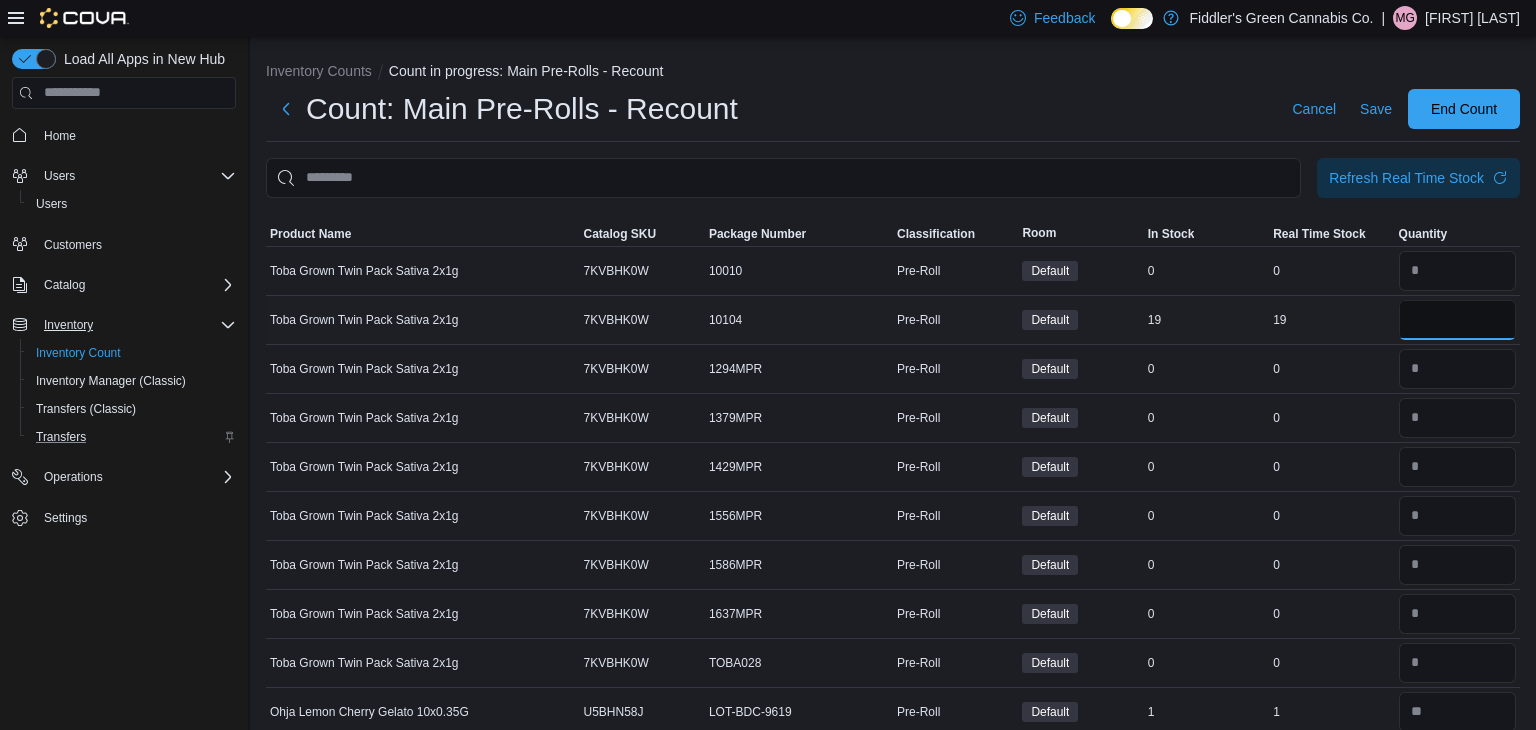 click at bounding box center [1457, 320] 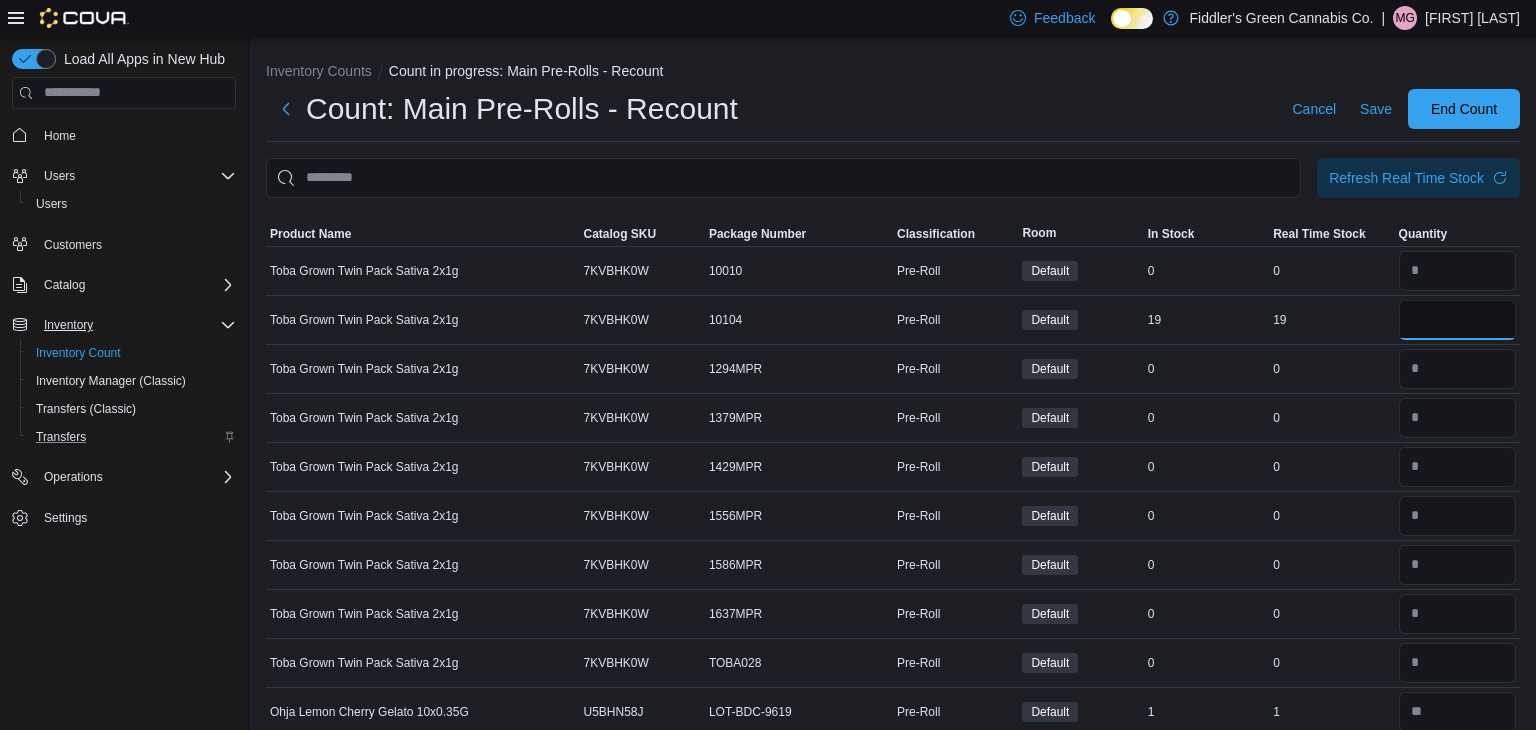 type on "**" 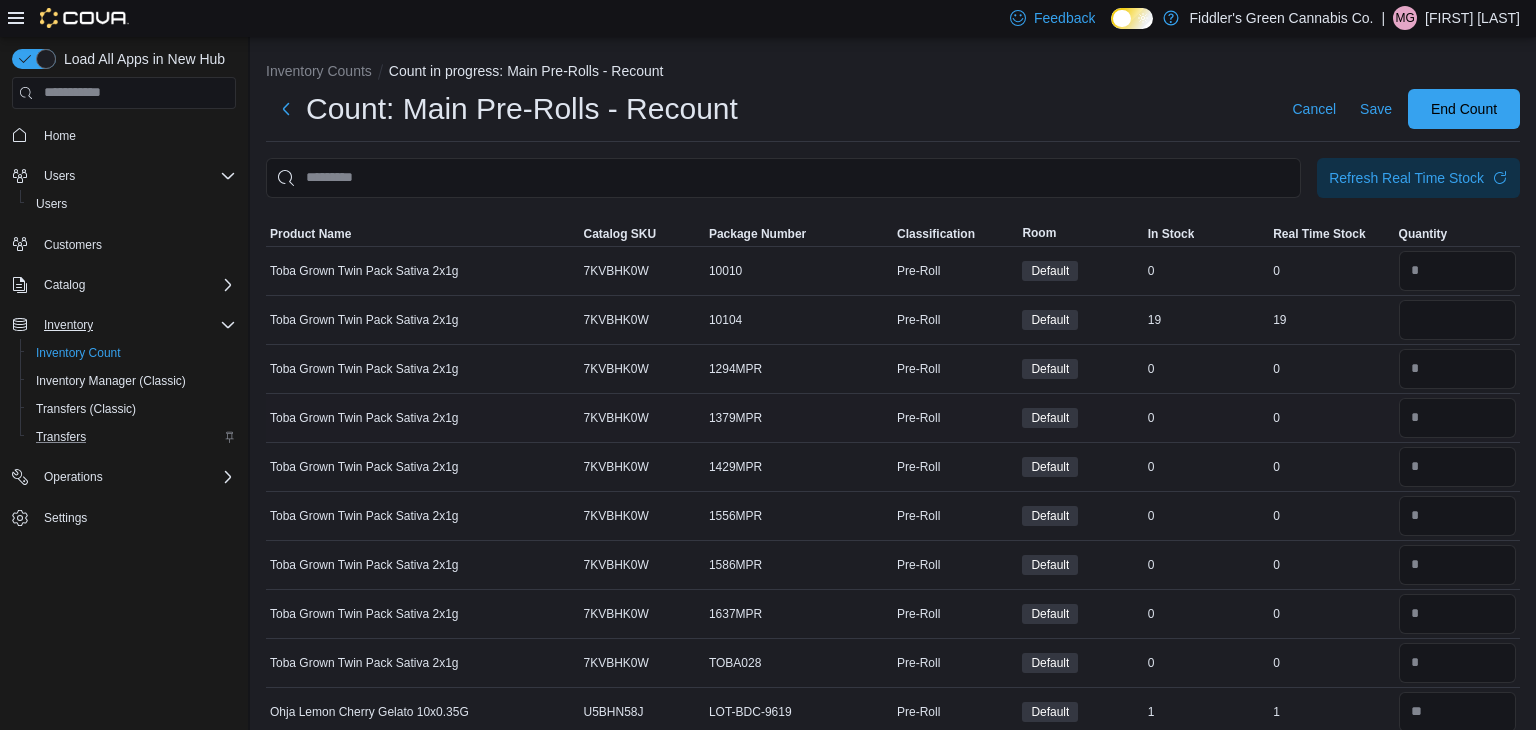click on "Real Time Stock 0" at bounding box center [1331, 417] 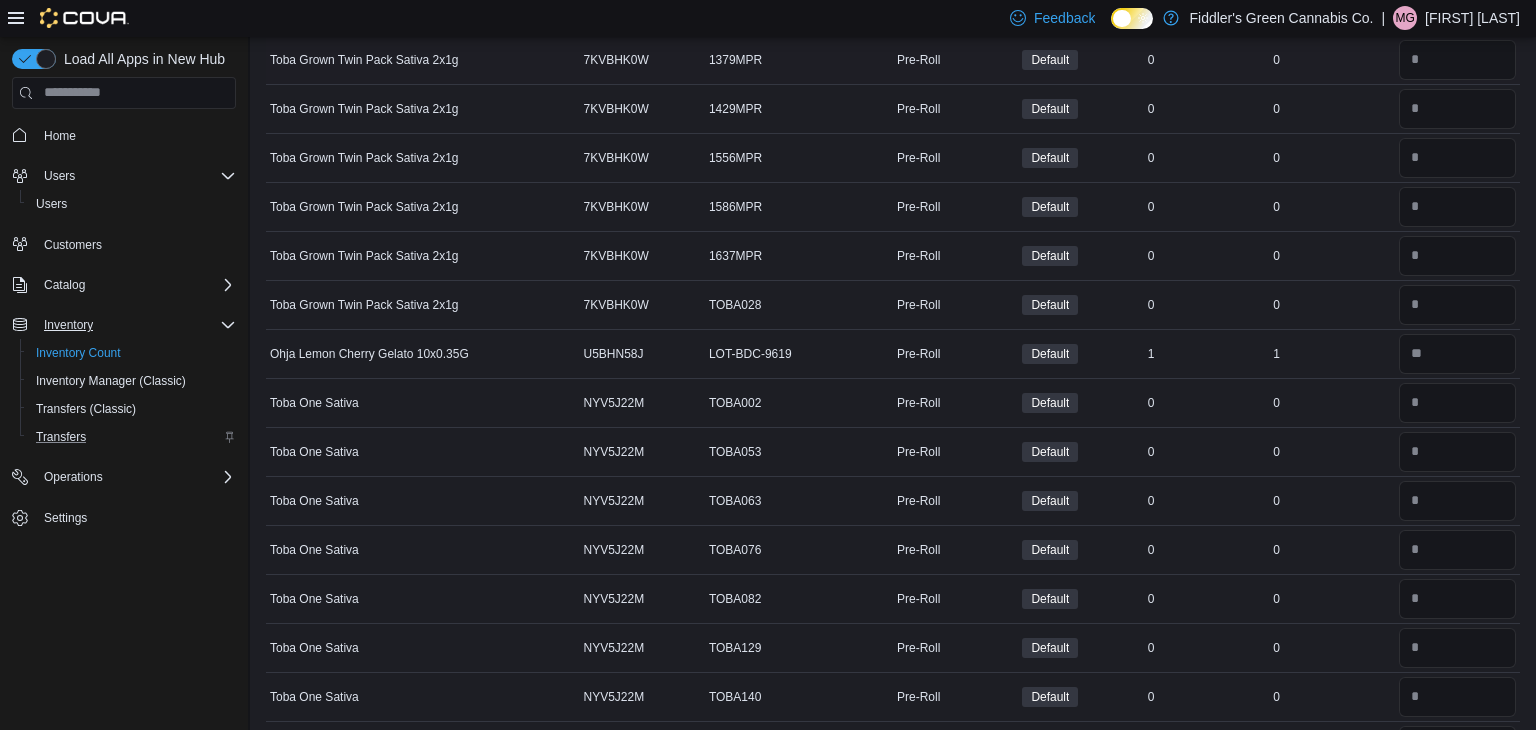 scroll, scrollTop: 460, scrollLeft: 0, axis: vertical 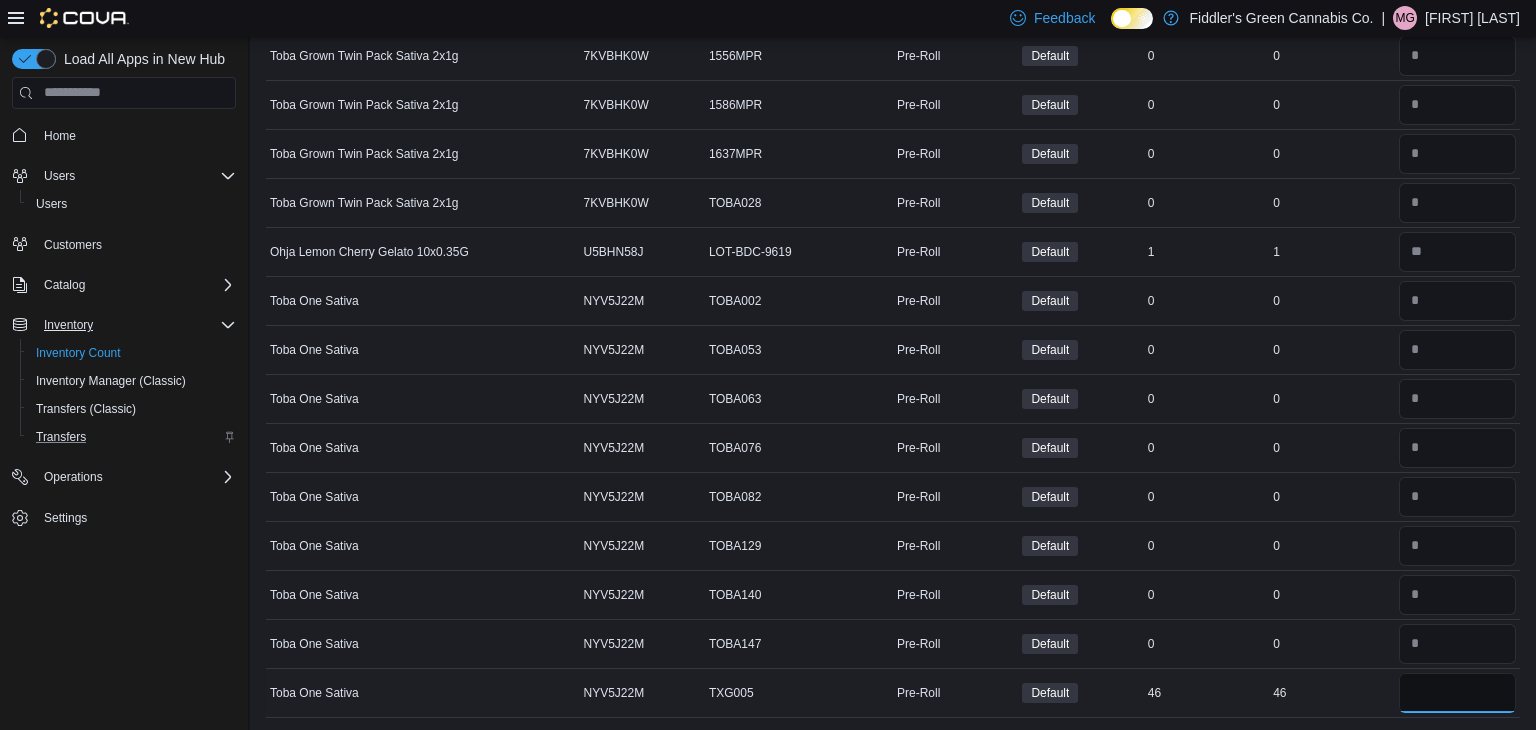click at bounding box center (1457, 693) 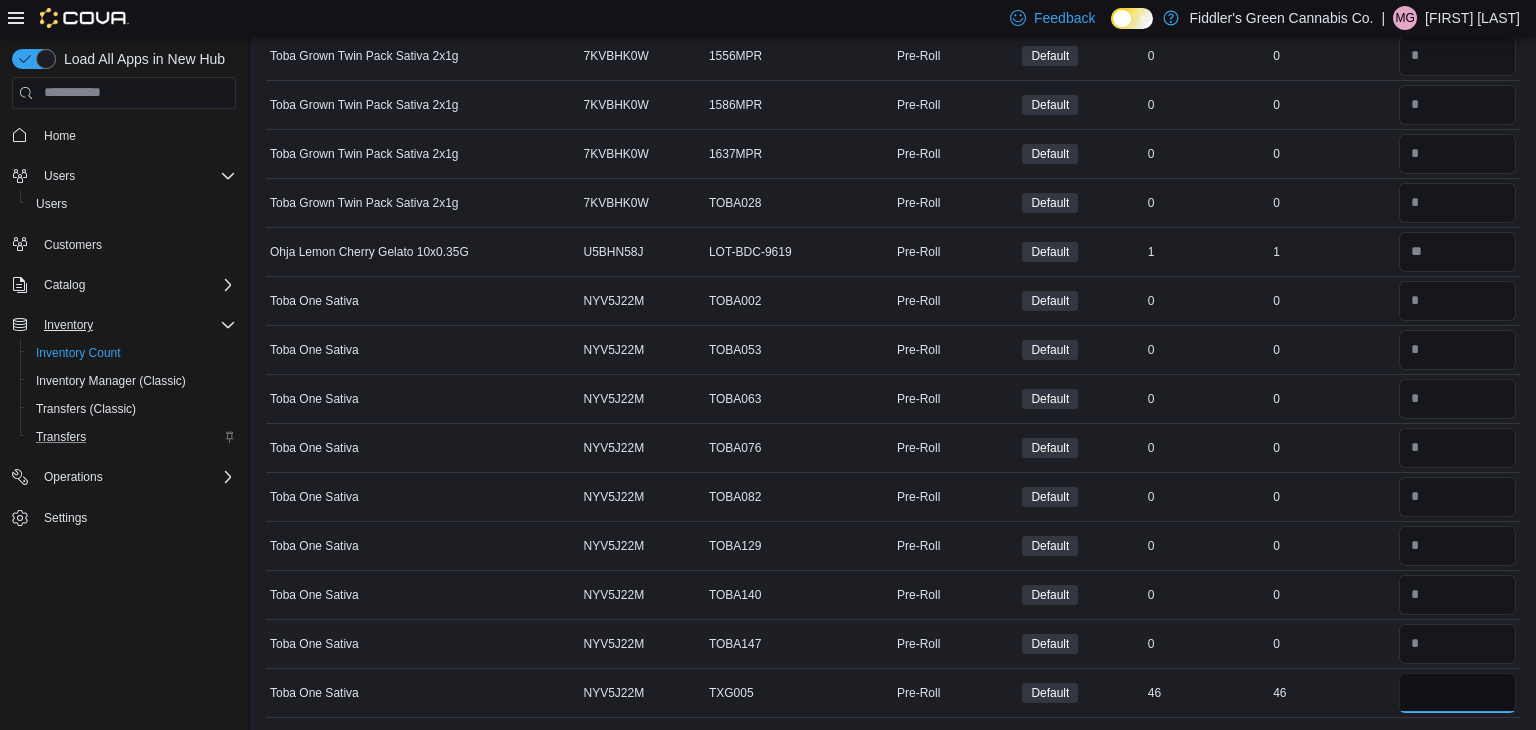 type on "**" 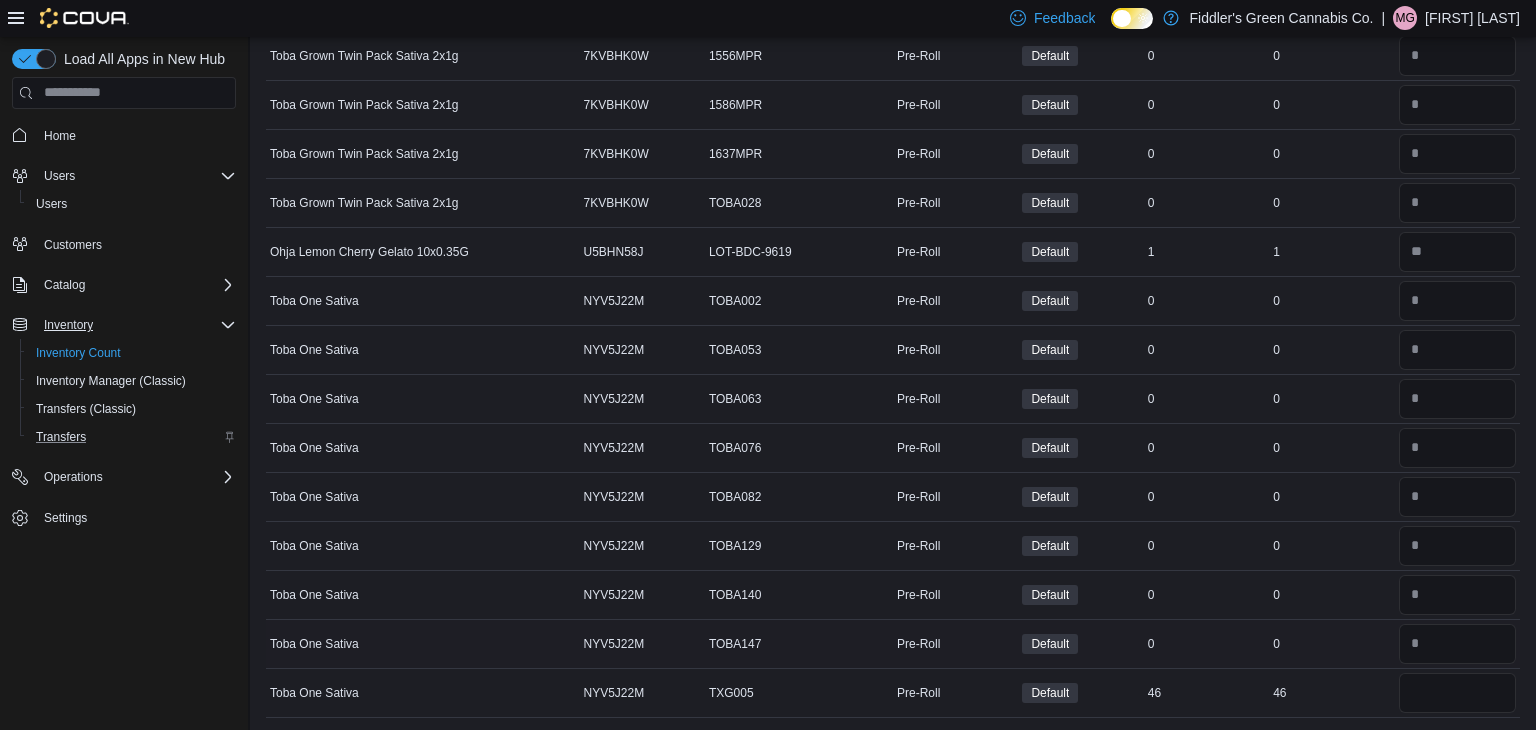click on "0" at bounding box center [1331, 644] 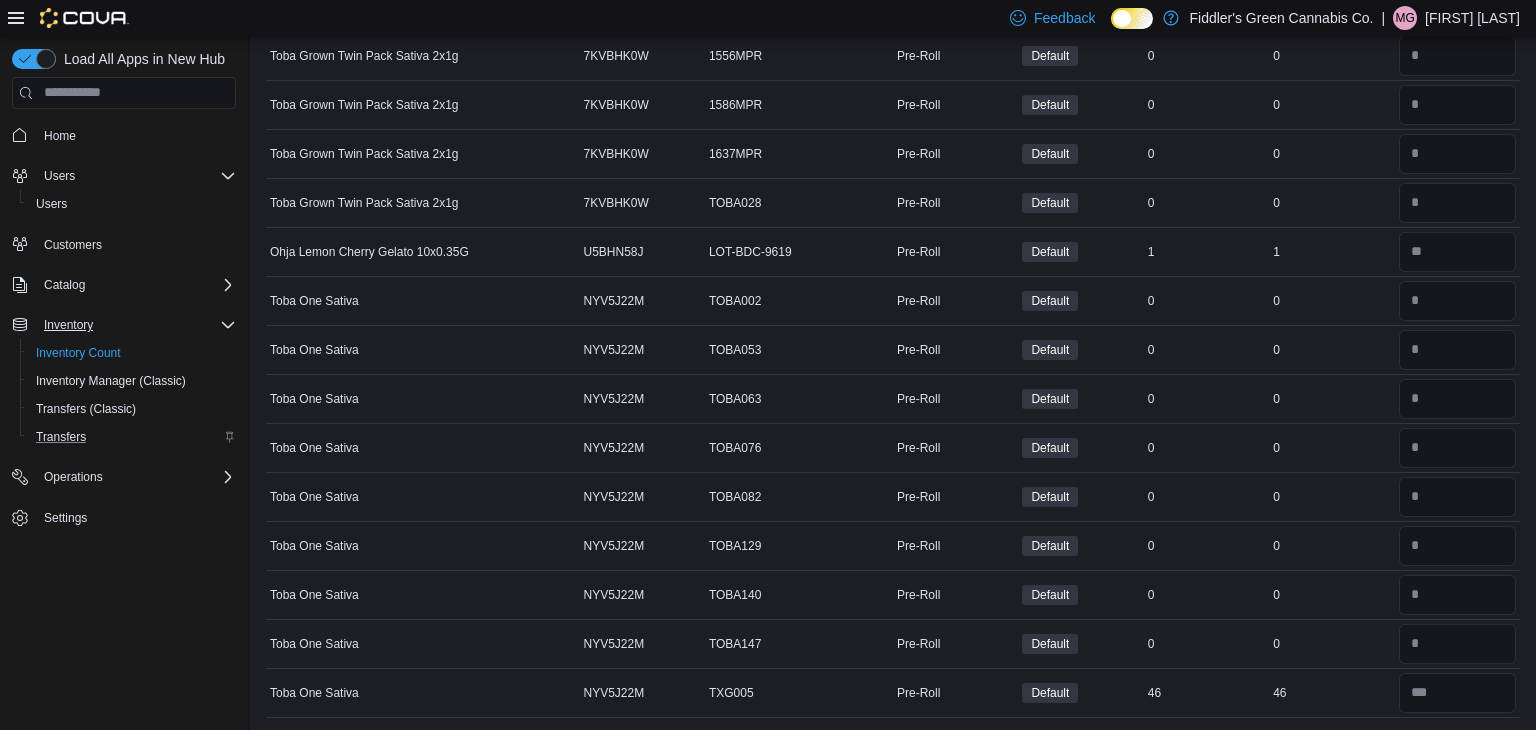click on "0" at bounding box center (1331, 644) 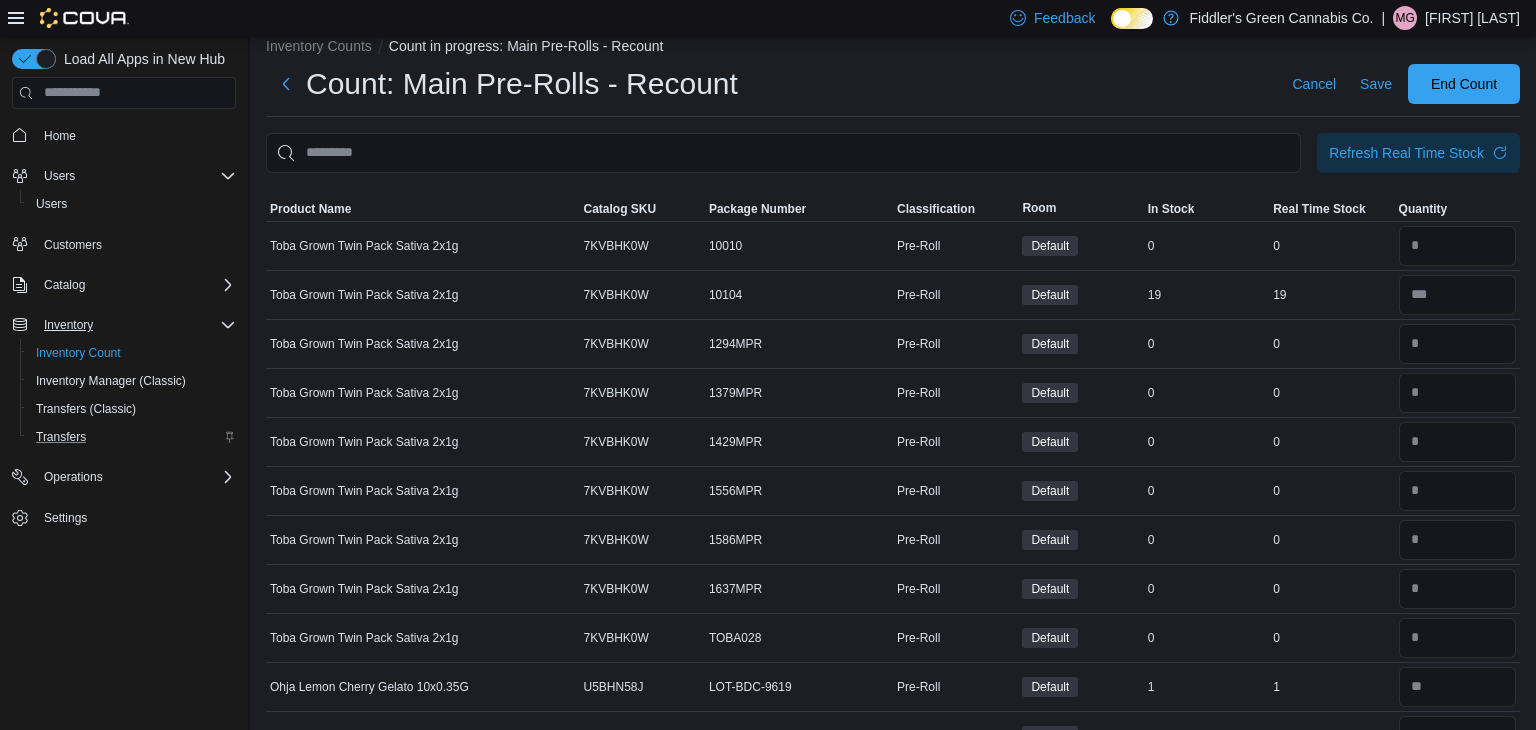 scroll, scrollTop: 0, scrollLeft: 0, axis: both 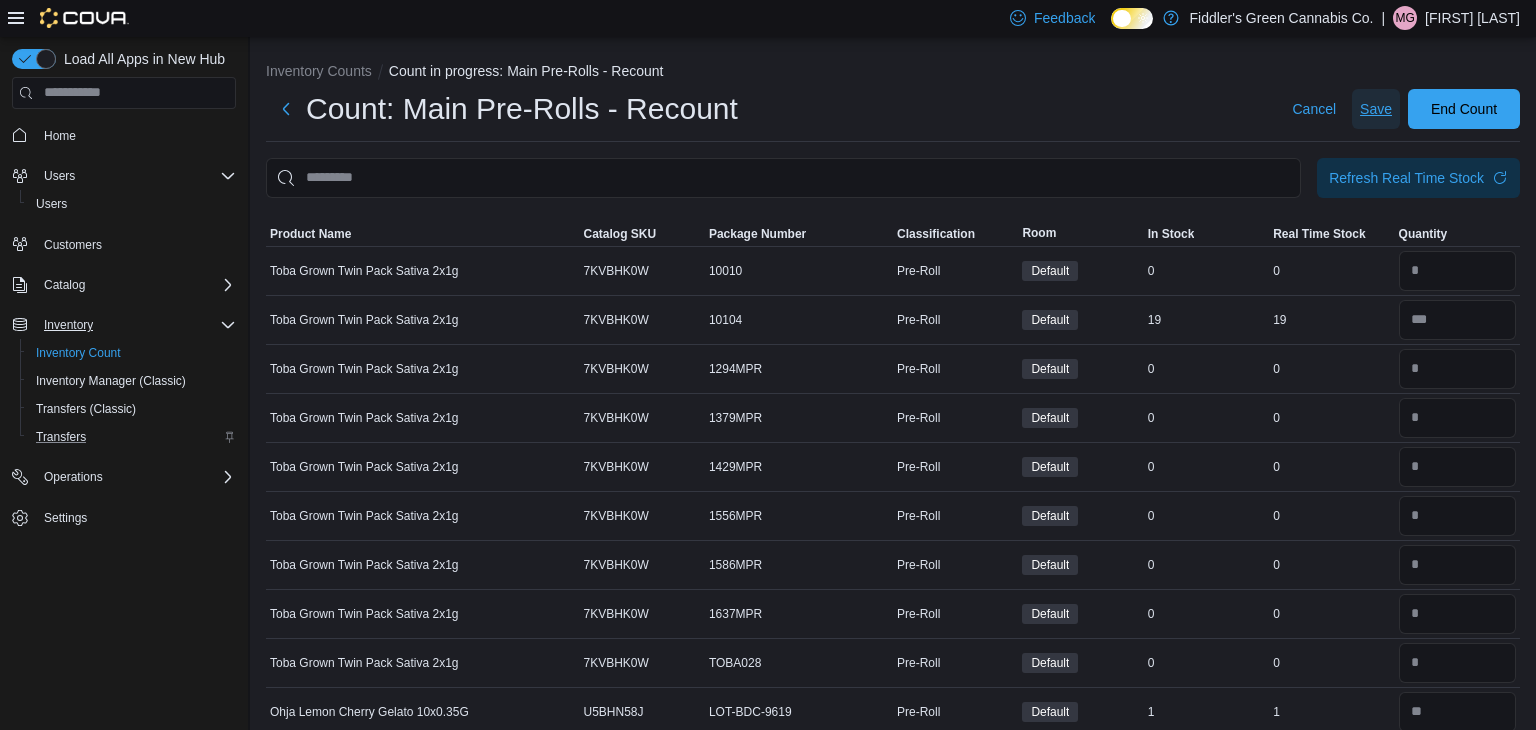 click on "Save" at bounding box center (1376, 109) 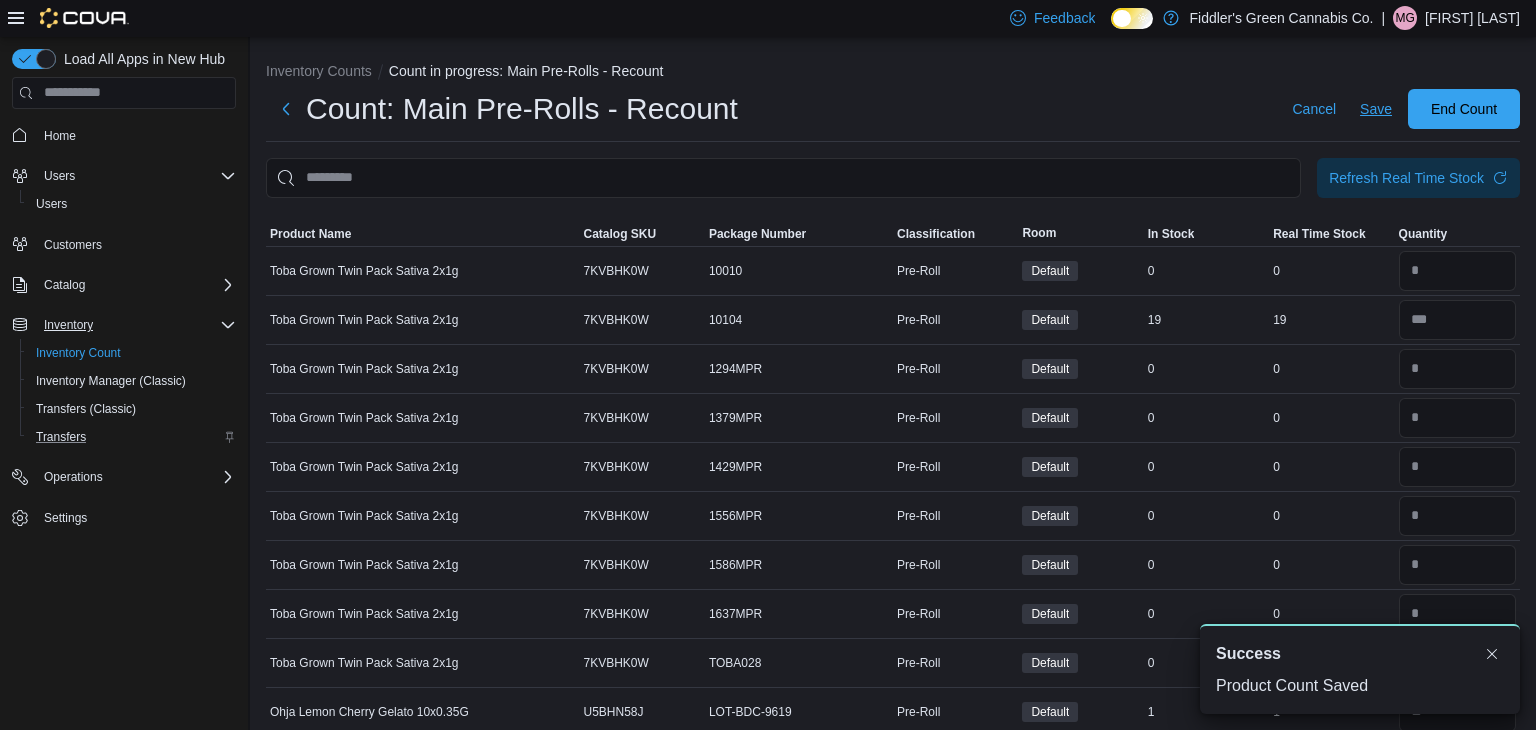 scroll, scrollTop: 0, scrollLeft: 0, axis: both 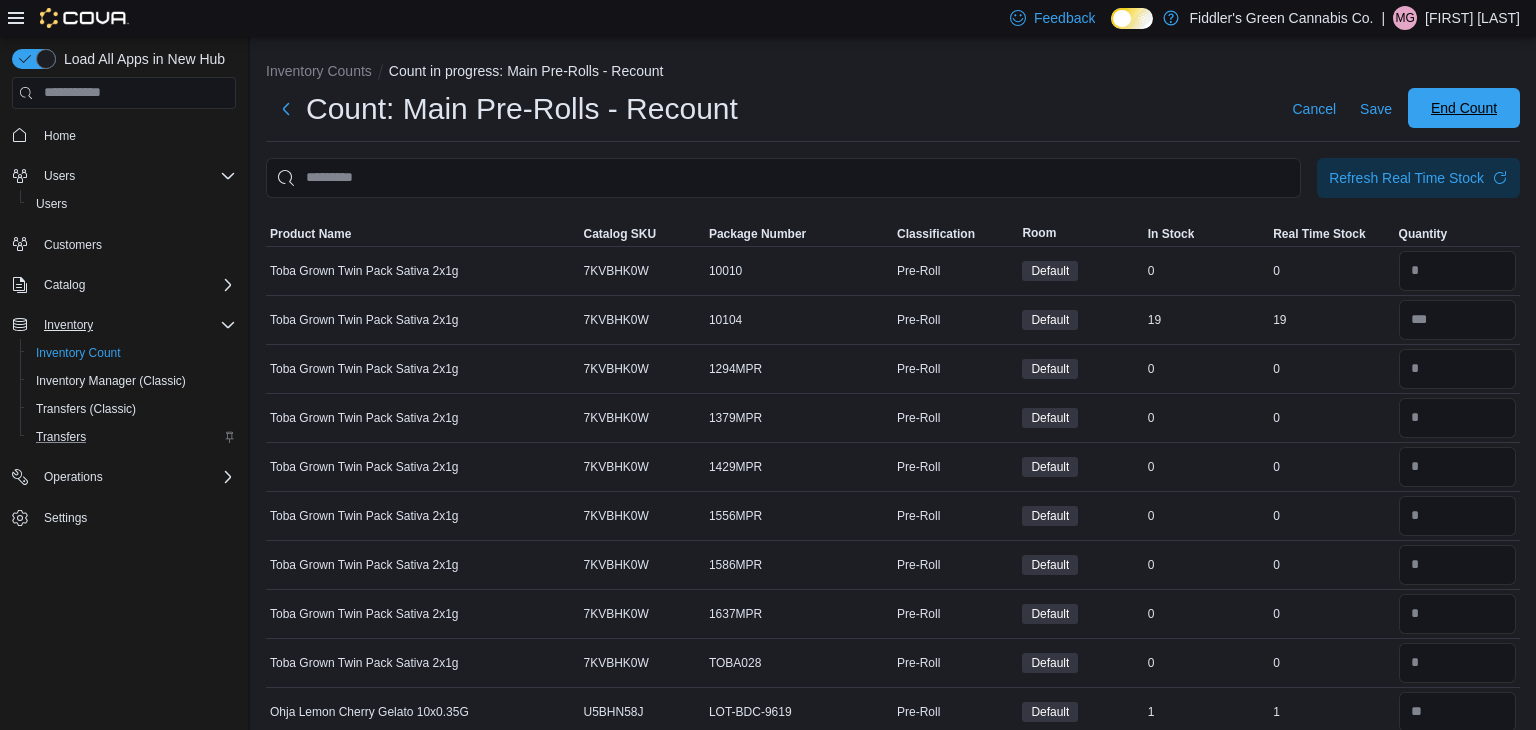 click on "End Count" at bounding box center [1464, 108] 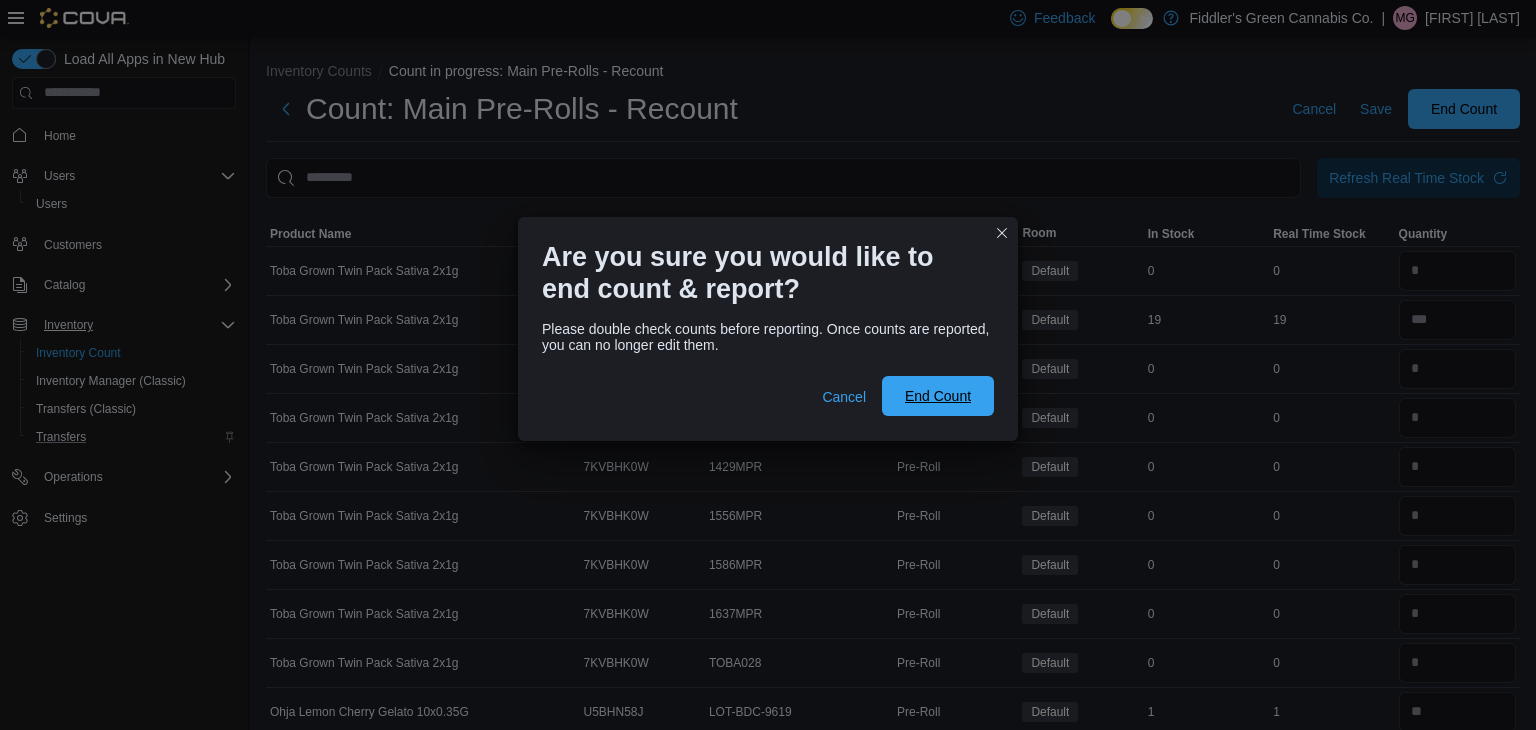 click on "End Count" at bounding box center (938, 396) 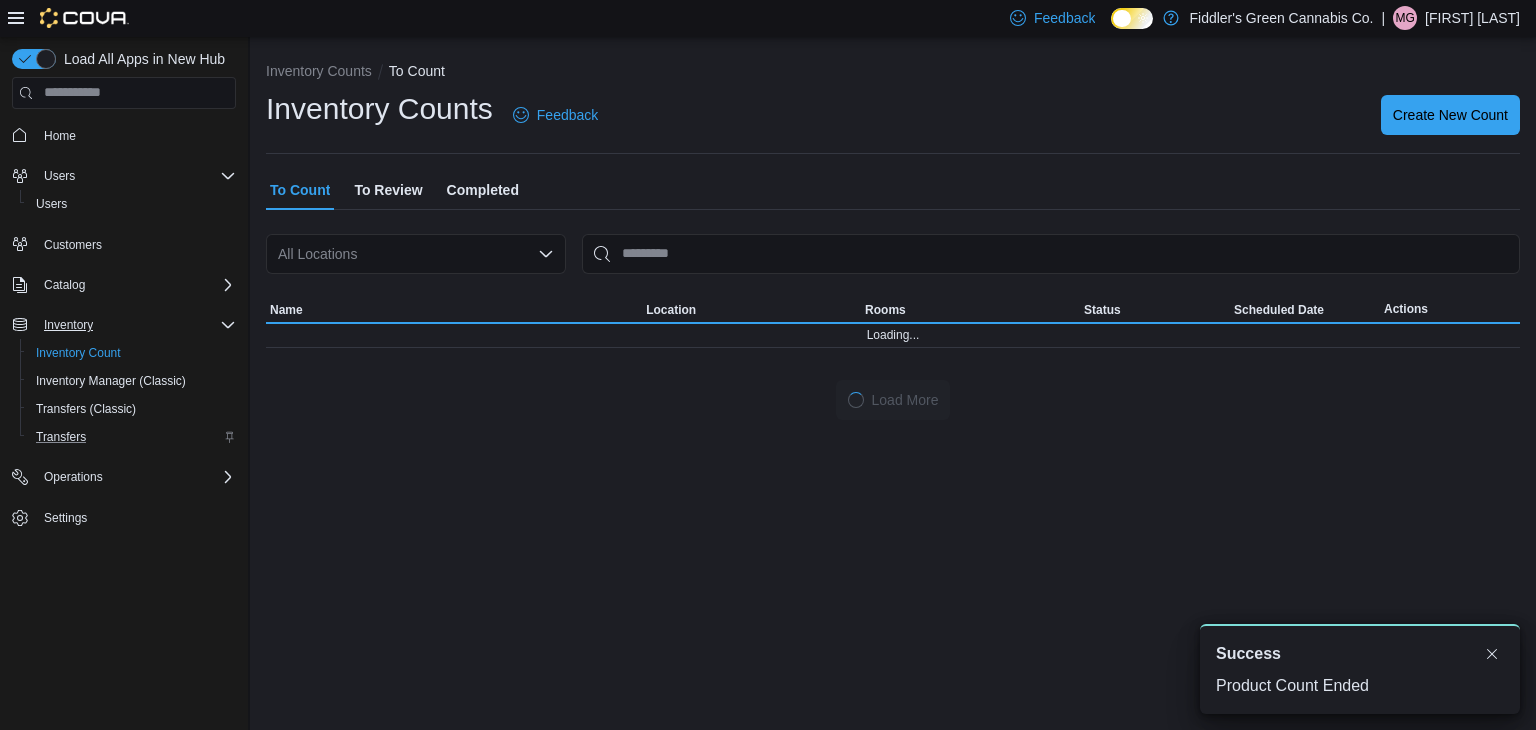 scroll, scrollTop: 0, scrollLeft: 0, axis: both 